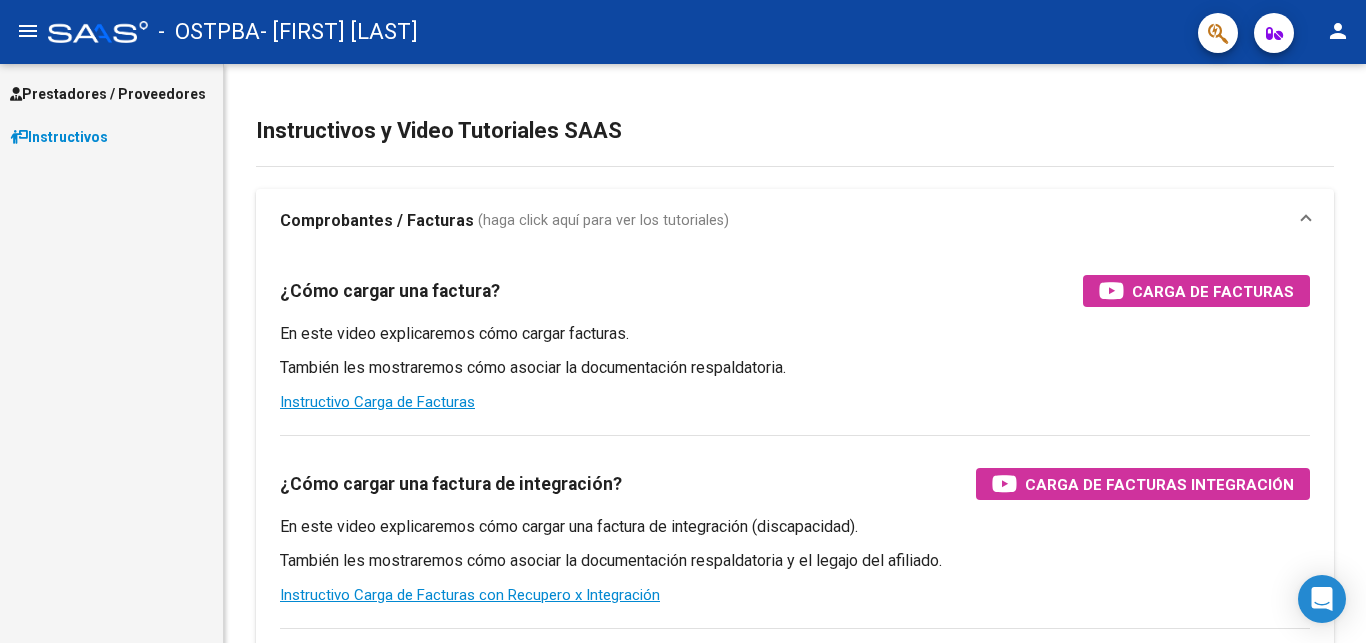 scroll, scrollTop: 0, scrollLeft: 0, axis: both 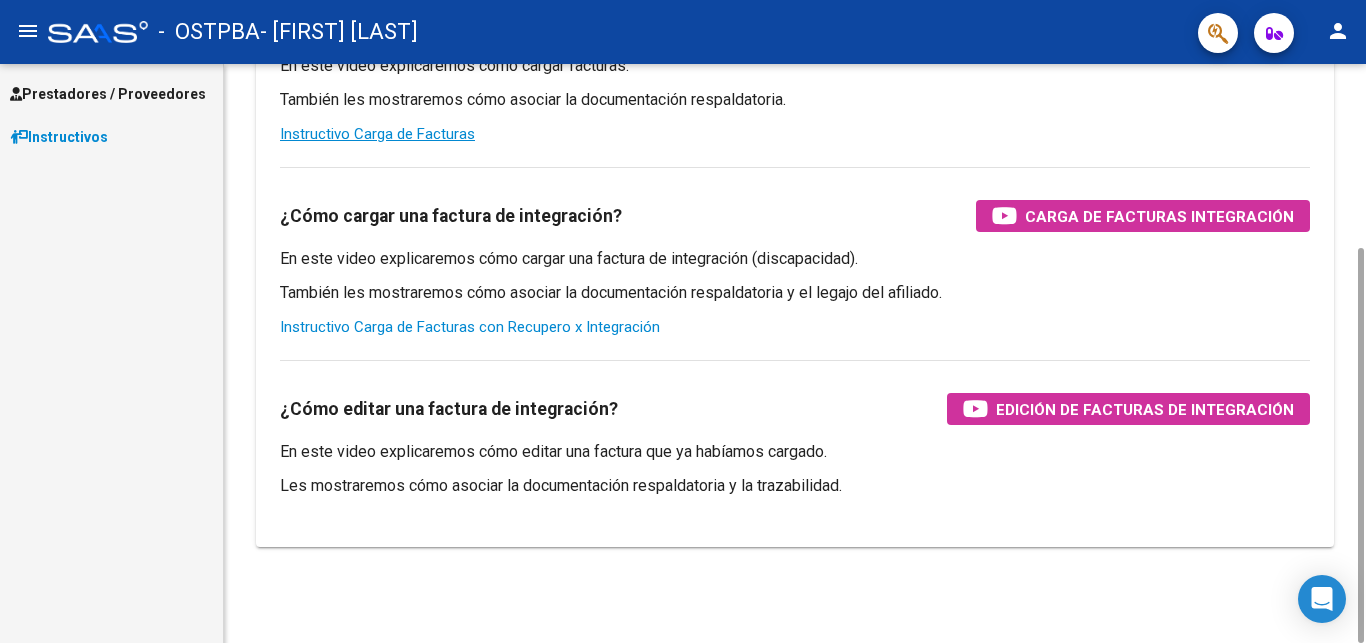 click on "Instructivo Carga de Facturas con Recupero x Integración" at bounding box center [470, 327] 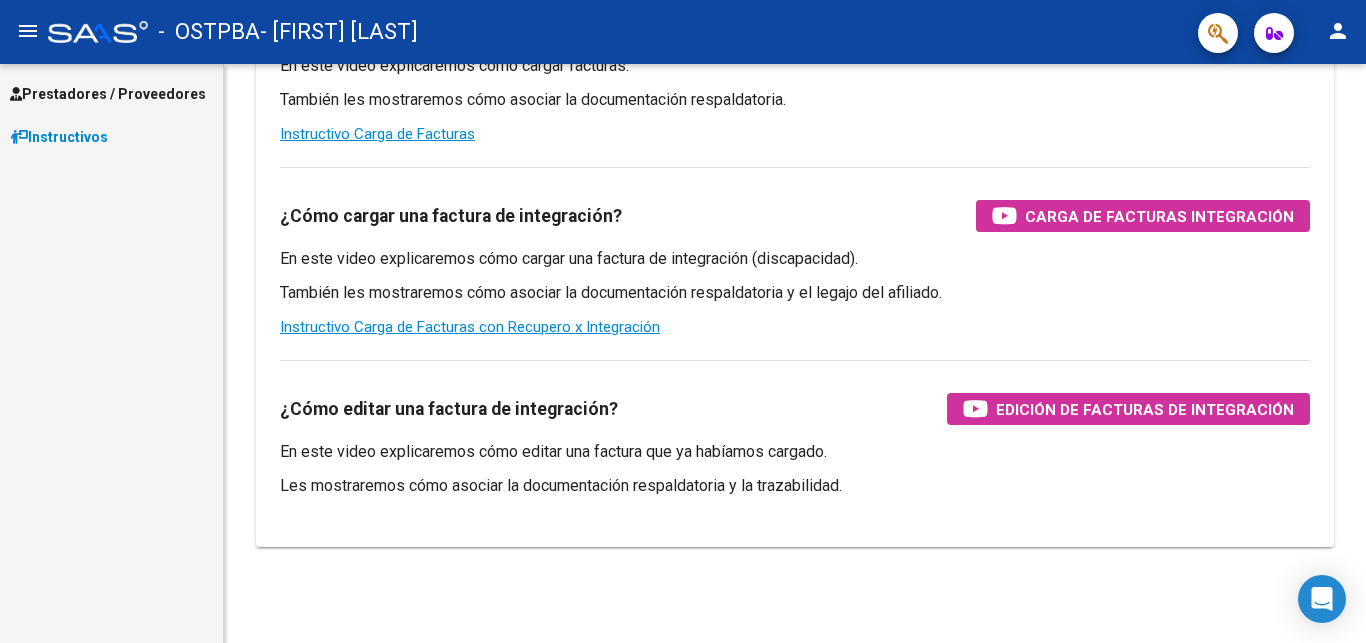 click on "menu" 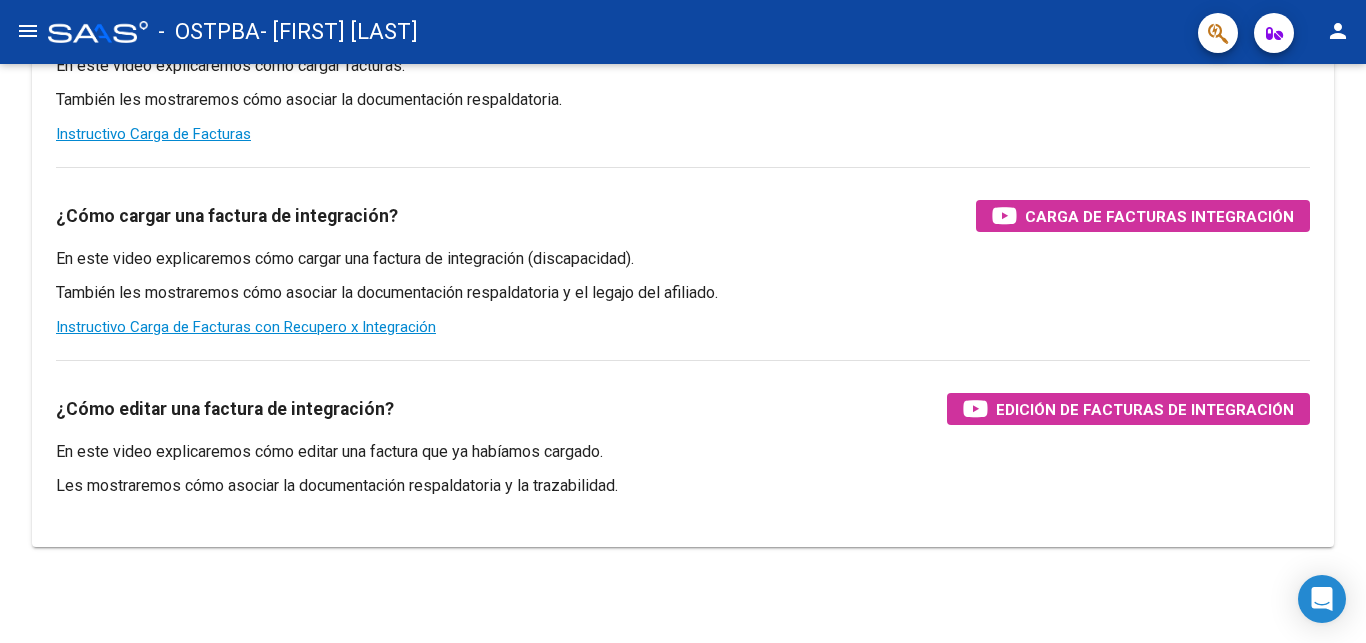 click on "menu" 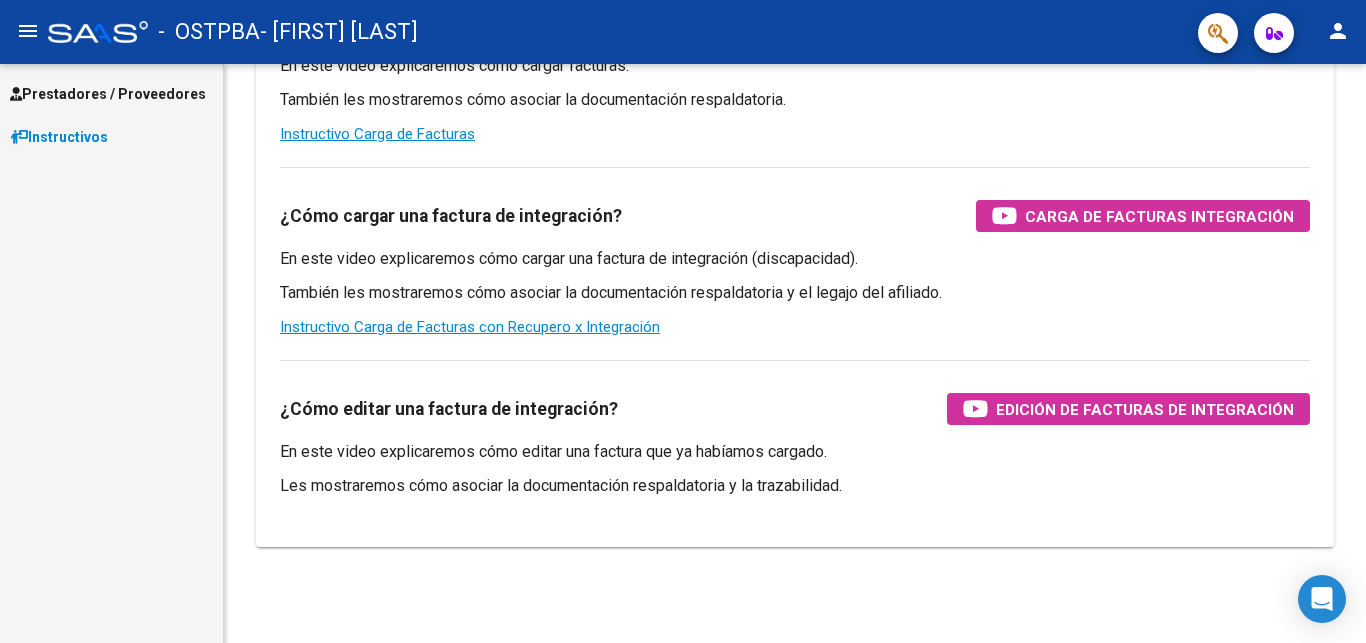 click on "Instructivos" at bounding box center [59, 137] 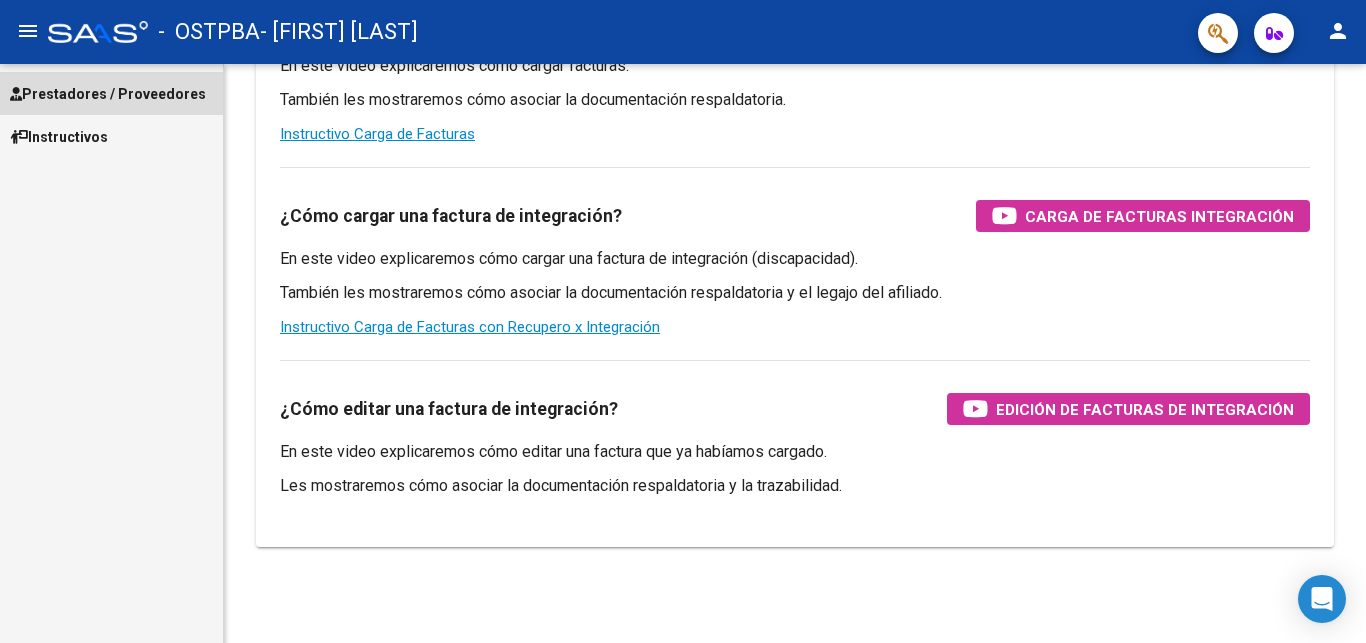 click on "Prestadores / Proveedores" at bounding box center [108, 94] 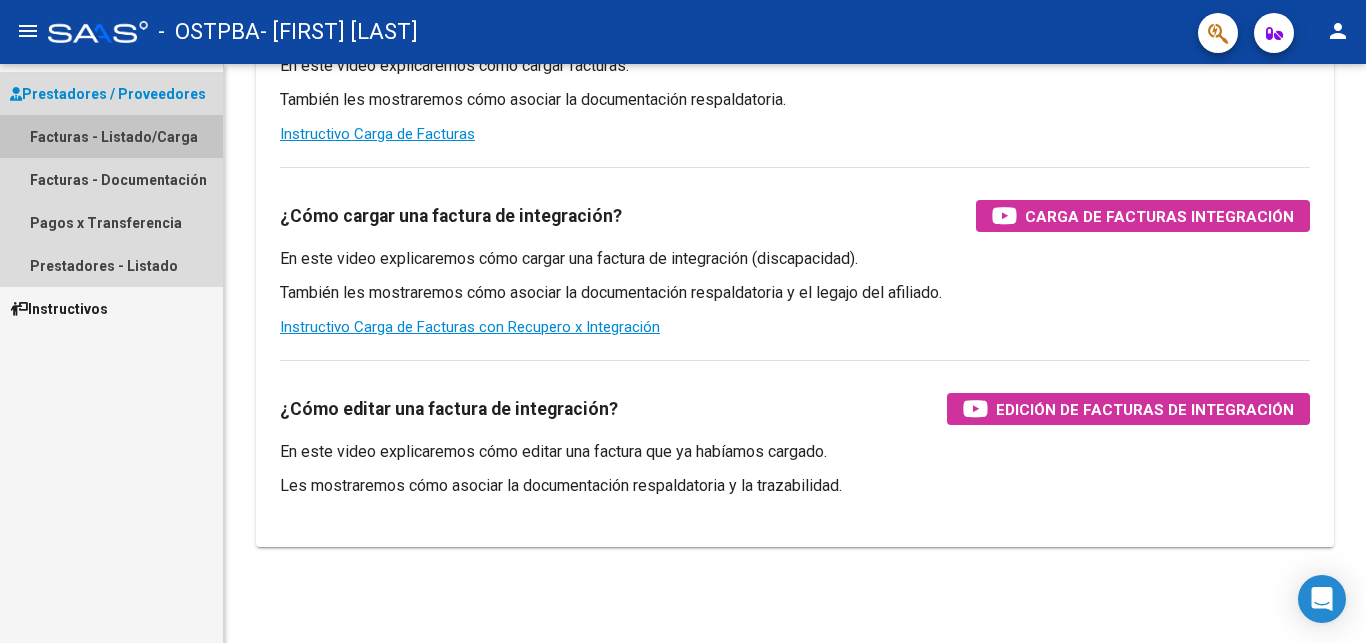 click on "Facturas - Listado/Carga" at bounding box center [111, 136] 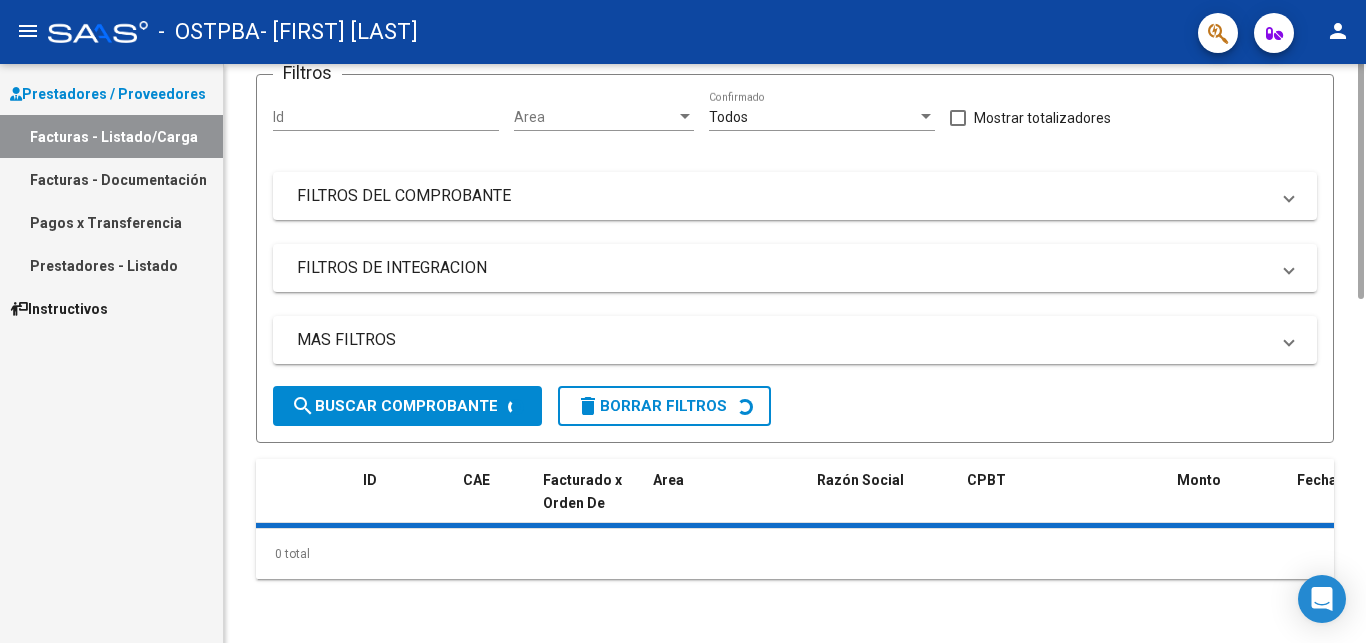 scroll, scrollTop: 0, scrollLeft: 0, axis: both 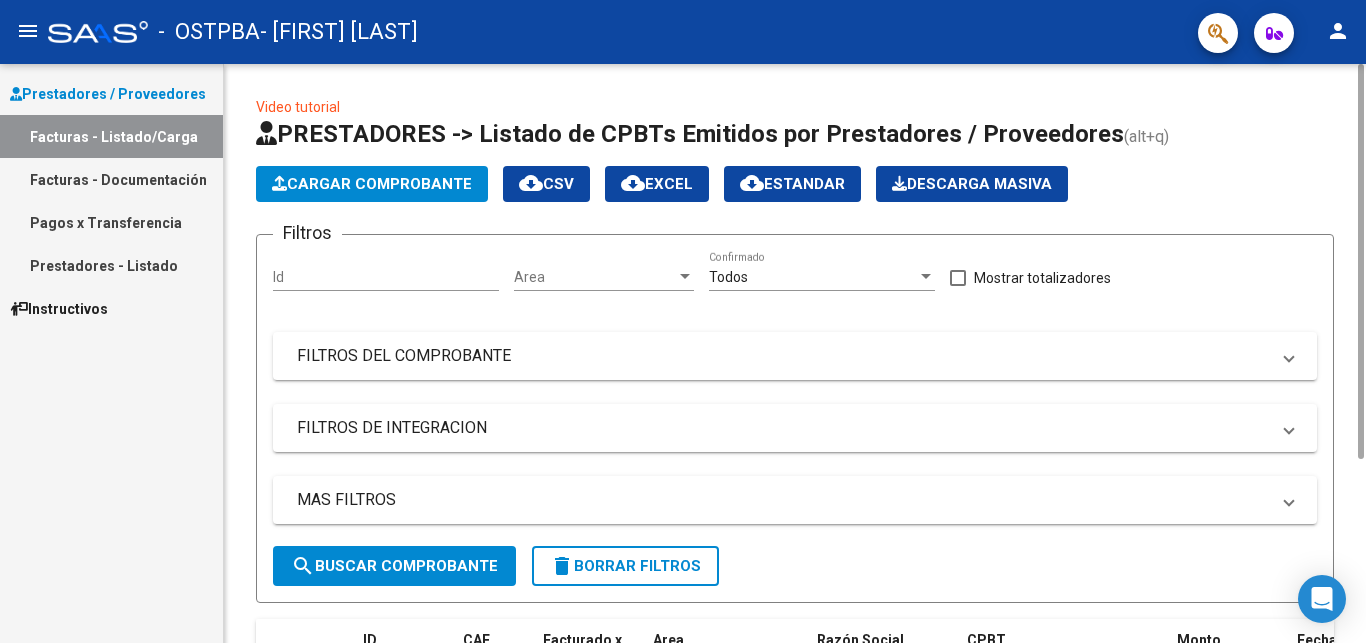click on "Cargar Comprobante" 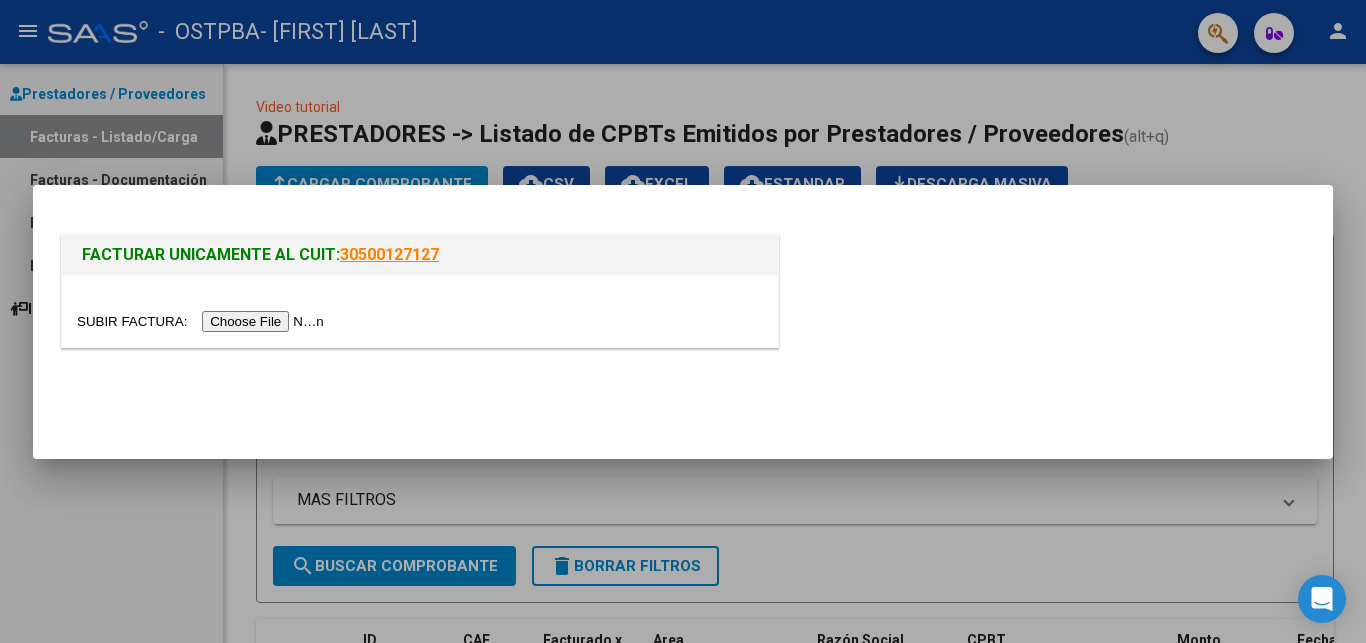 click at bounding box center [203, 321] 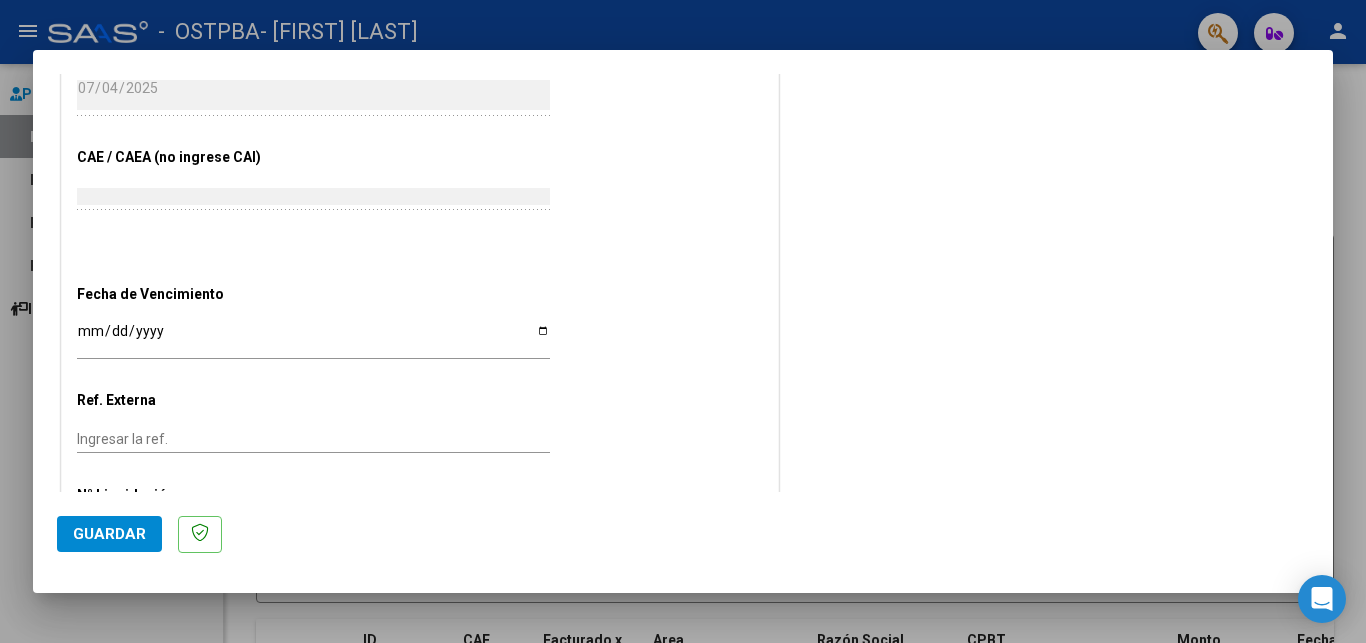 scroll, scrollTop: 890, scrollLeft: 0, axis: vertical 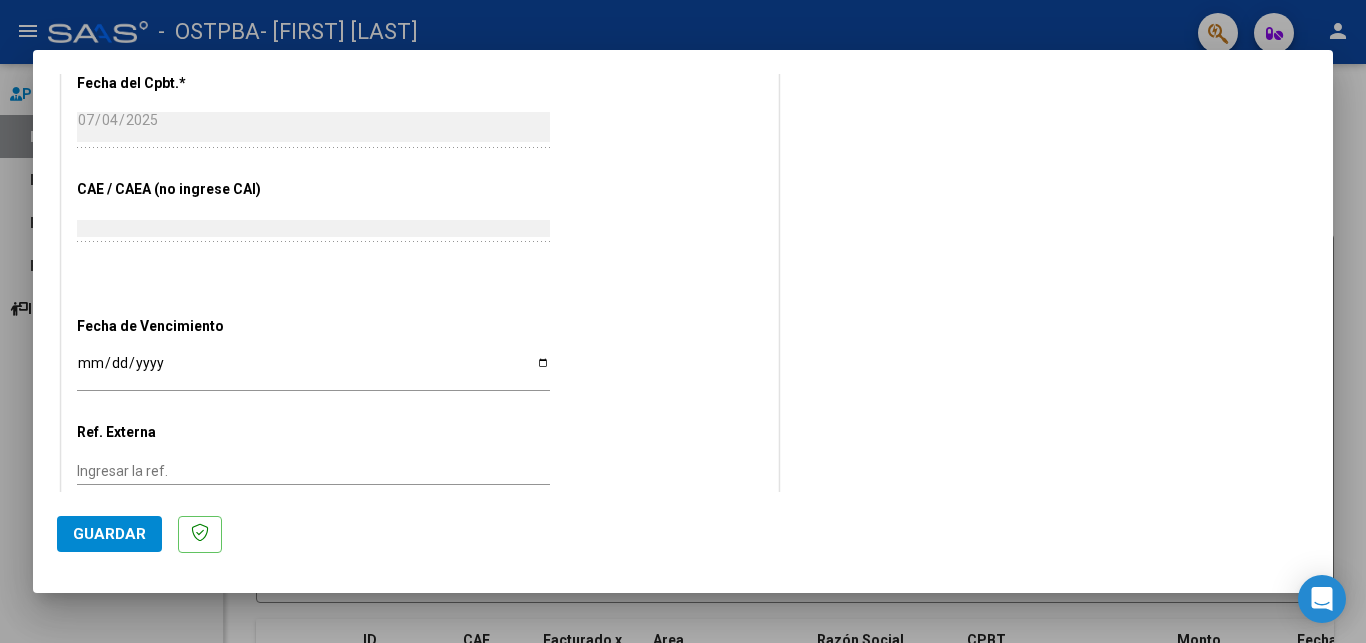 click on "Ingresar la fecha" at bounding box center [313, 370] 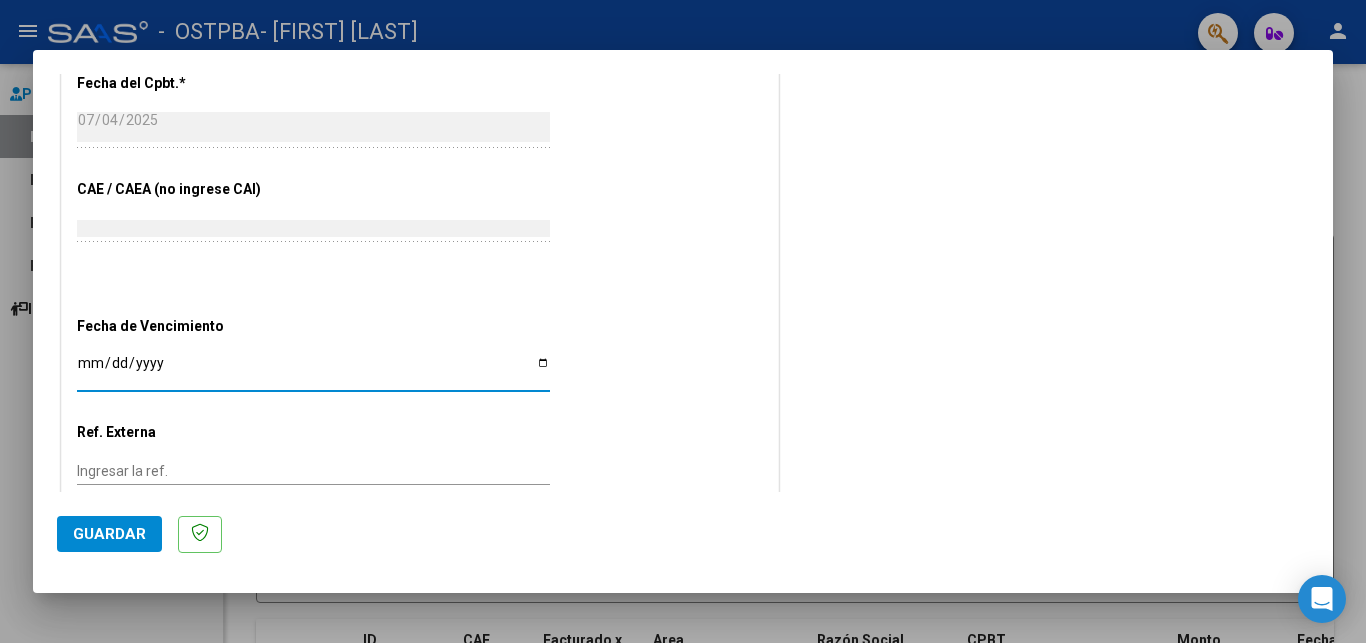 type on "2025-07-14" 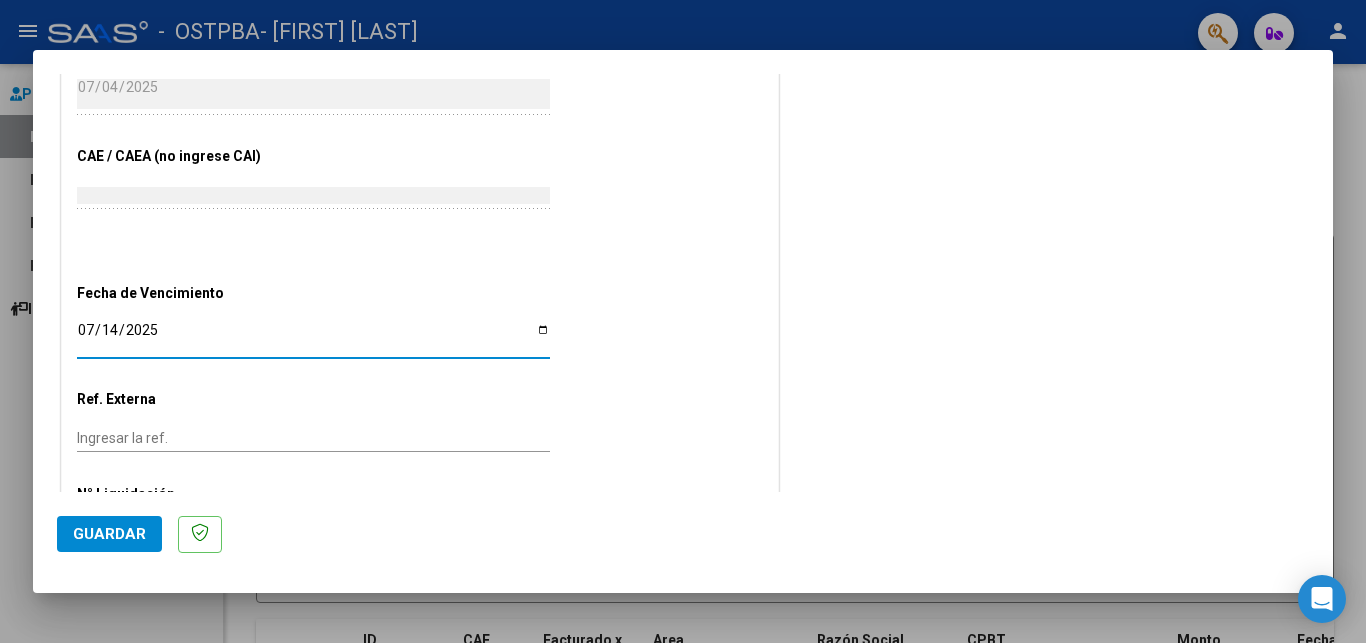 scroll, scrollTop: 992, scrollLeft: 0, axis: vertical 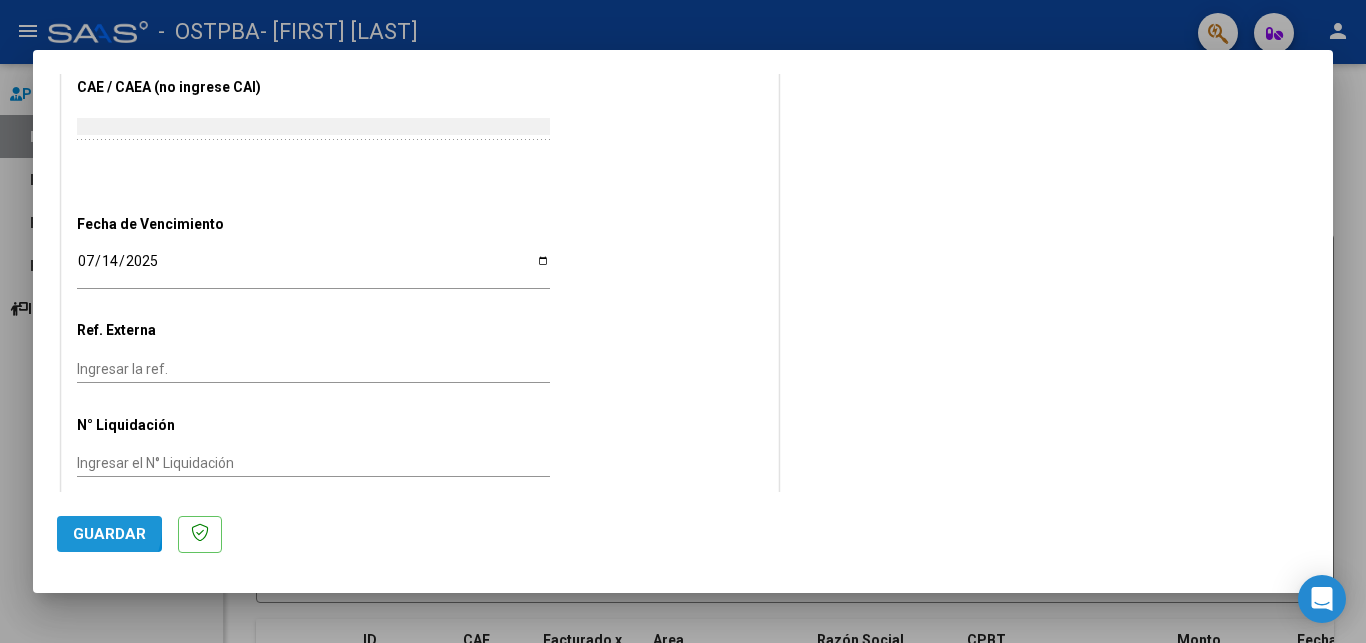 click on "Guardar" 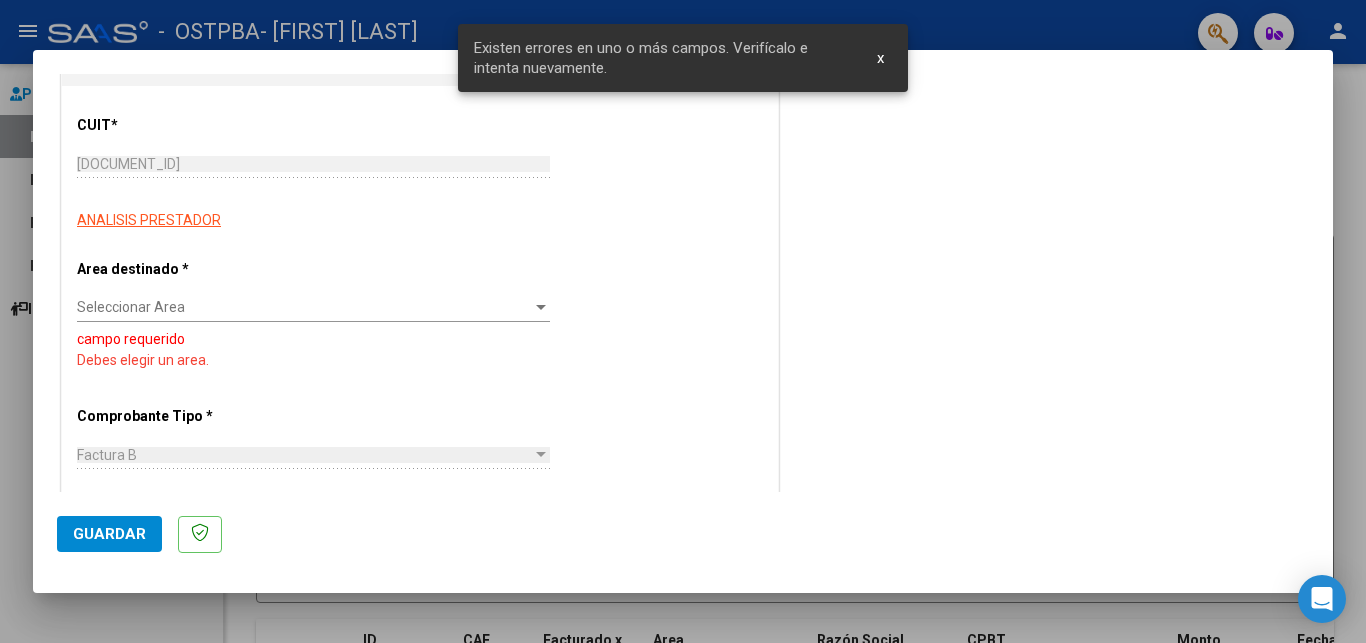 scroll, scrollTop: 230, scrollLeft: 0, axis: vertical 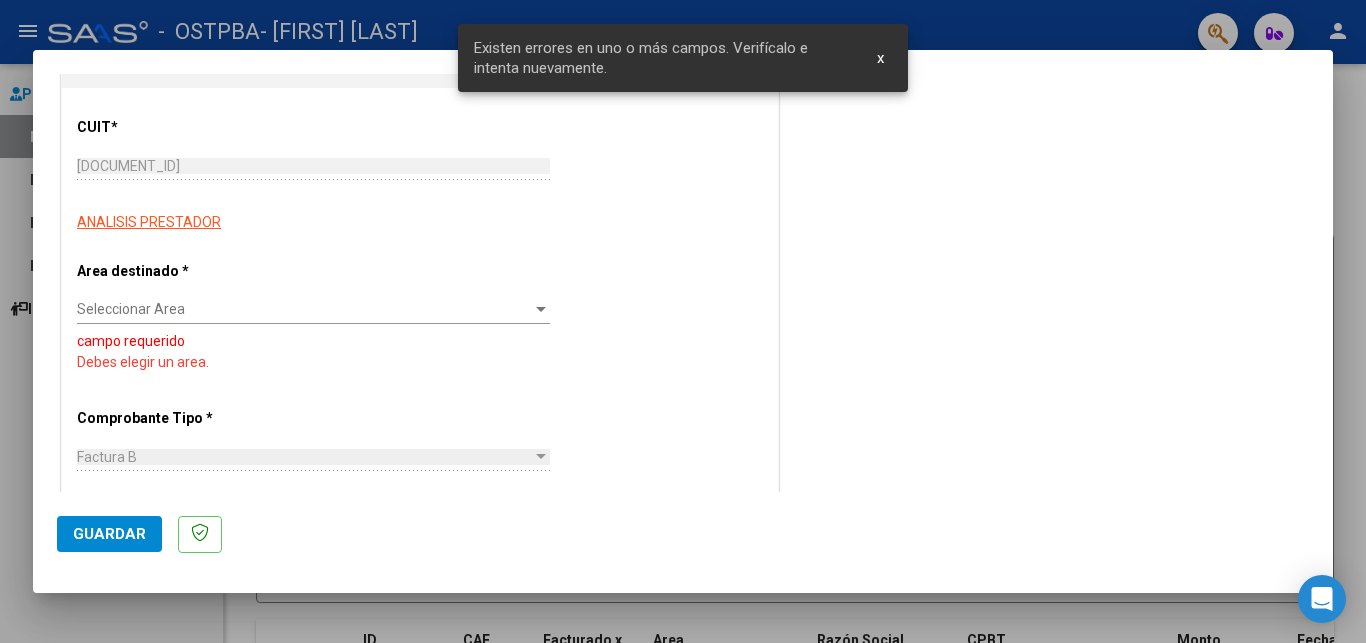 click on "Seleccionar Area" at bounding box center [304, 309] 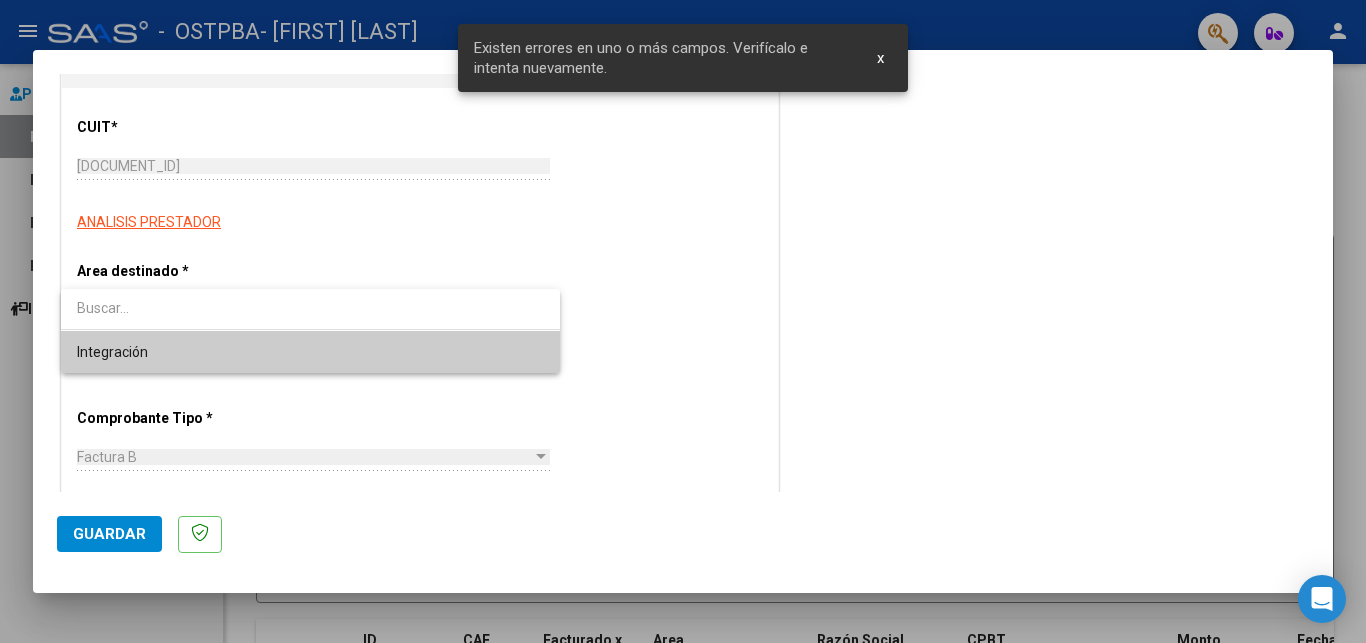 click on "Integración" at bounding box center (310, 352) 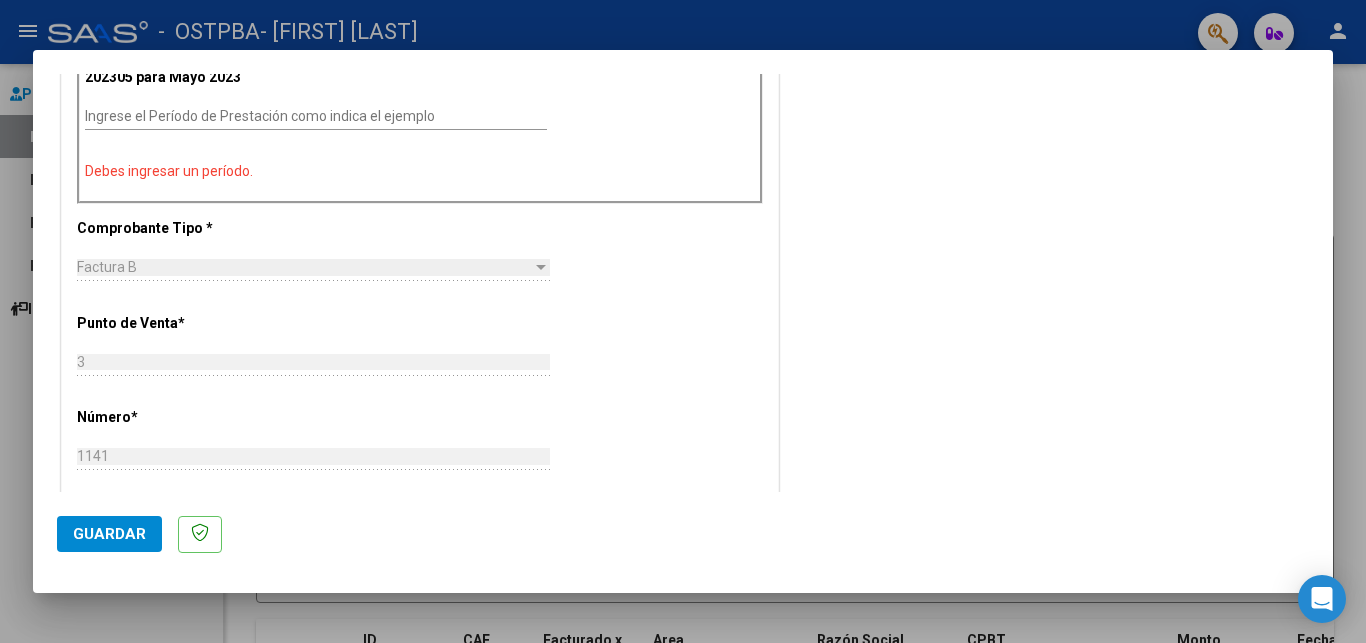 scroll, scrollTop: 638, scrollLeft: 0, axis: vertical 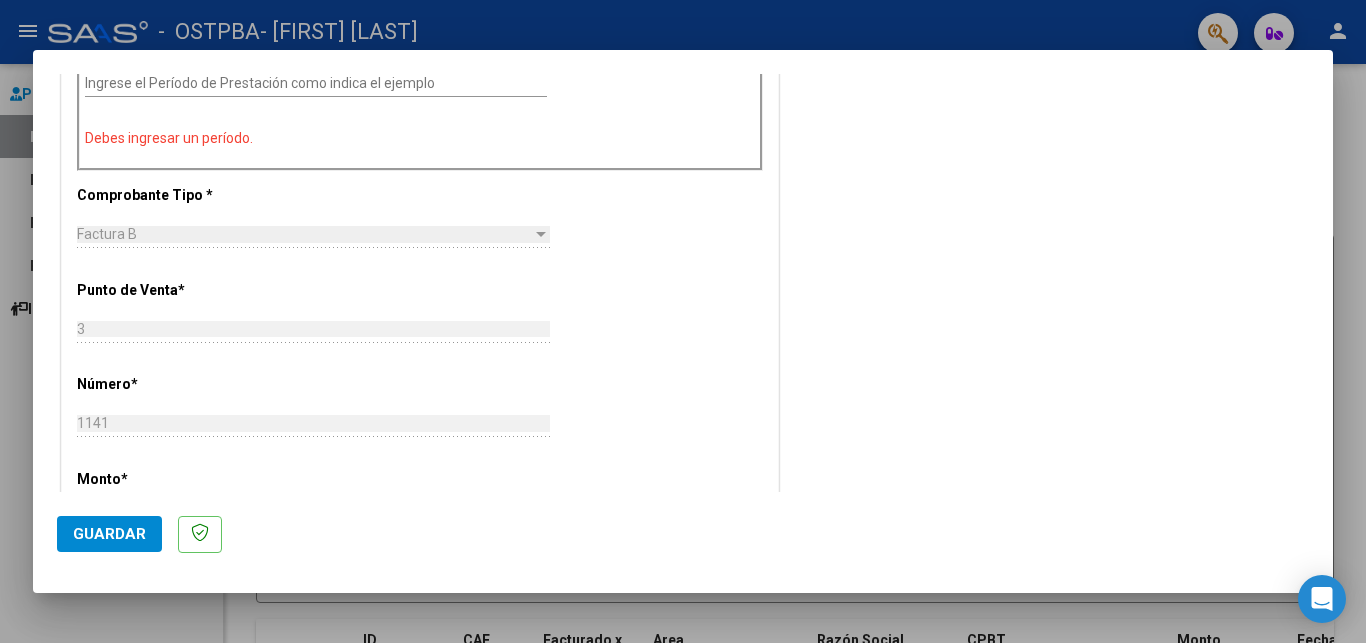 click on "Ingrese el Período de Prestación como indica el ejemplo" at bounding box center (316, 83) 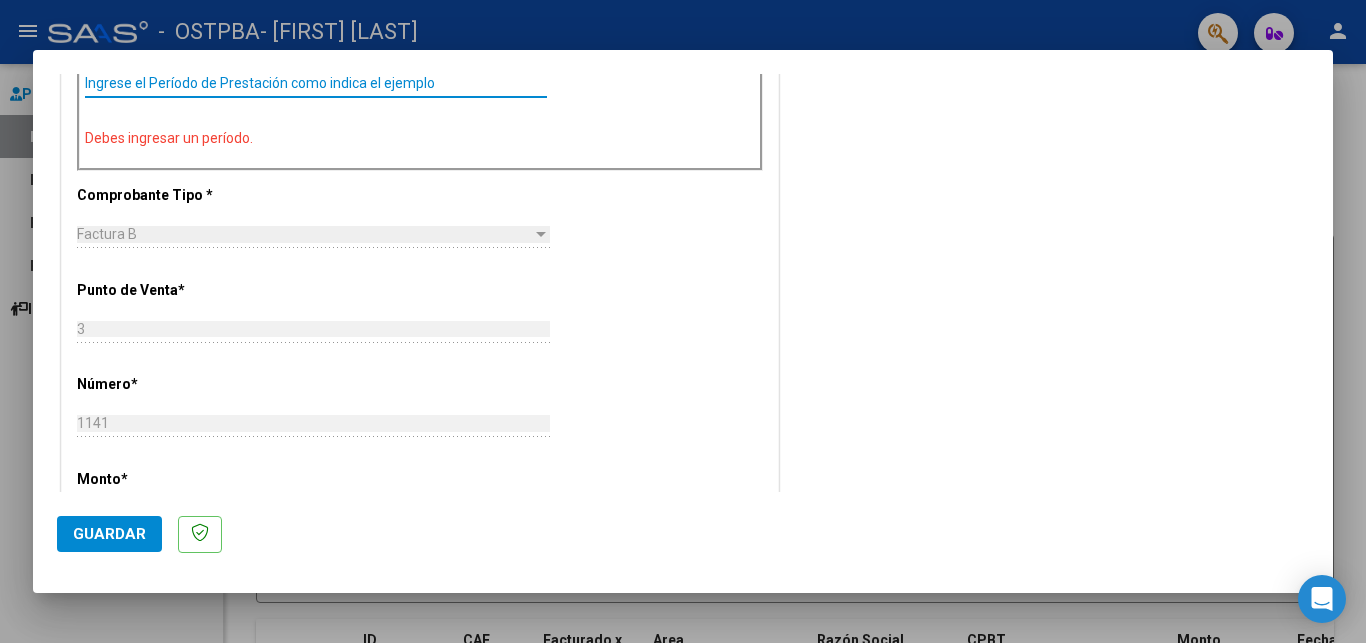 scroll, scrollTop: 536, scrollLeft: 0, axis: vertical 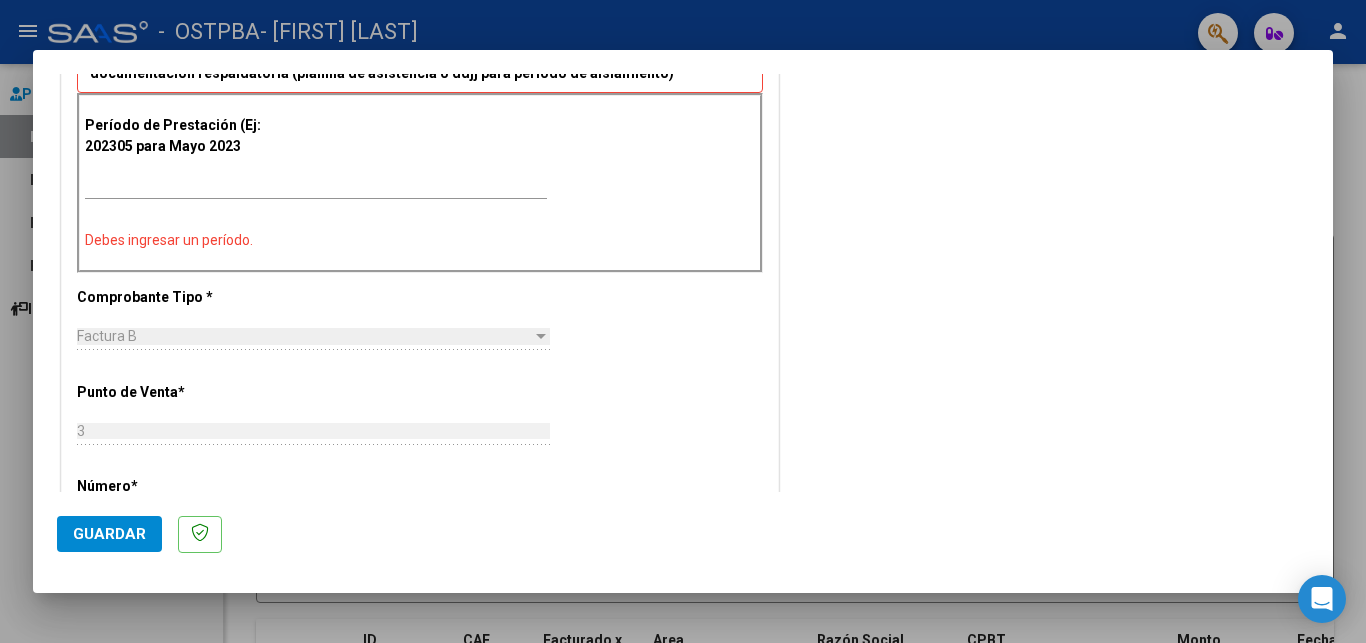 click on "Debes ingresar un período." at bounding box center (420, 240) 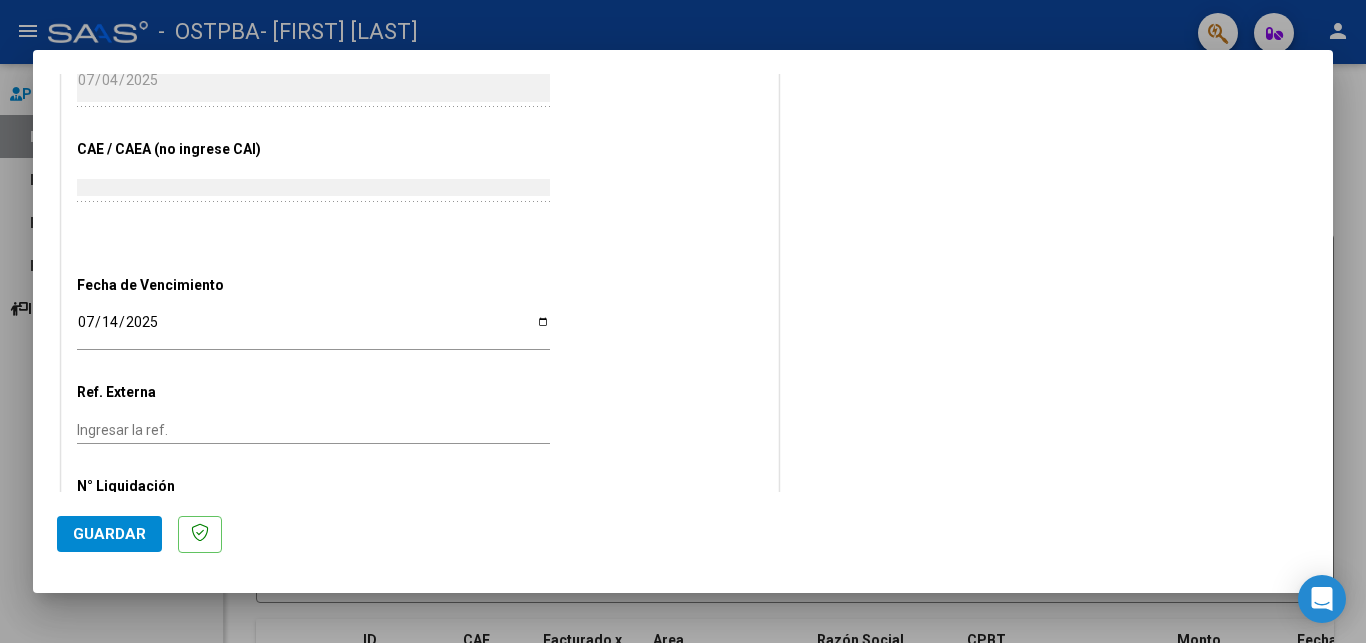 scroll, scrollTop: 1231, scrollLeft: 0, axis: vertical 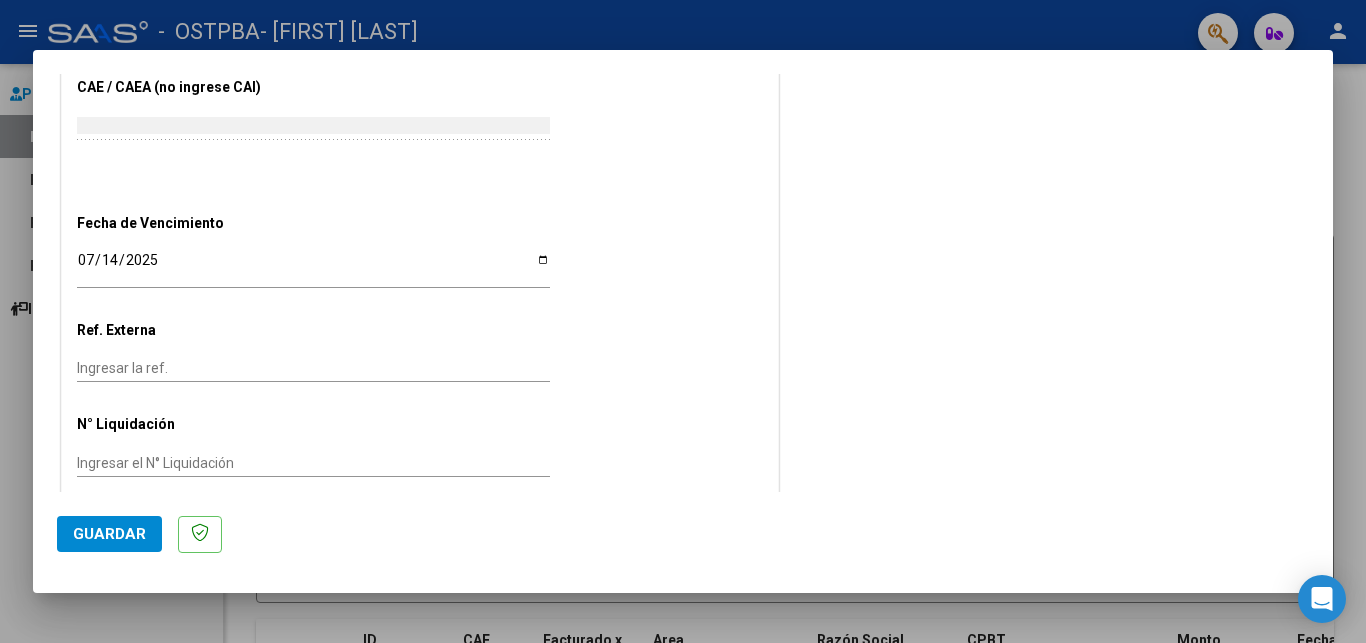 click on "Guardar" 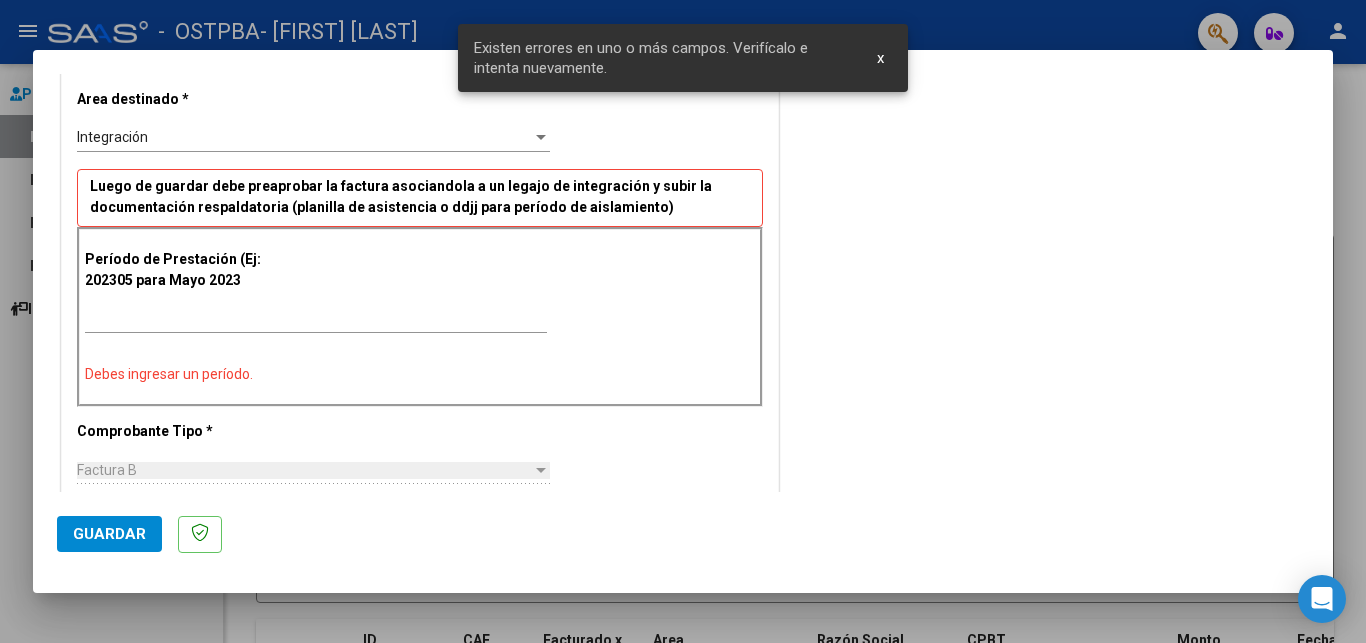 scroll, scrollTop: 401, scrollLeft: 0, axis: vertical 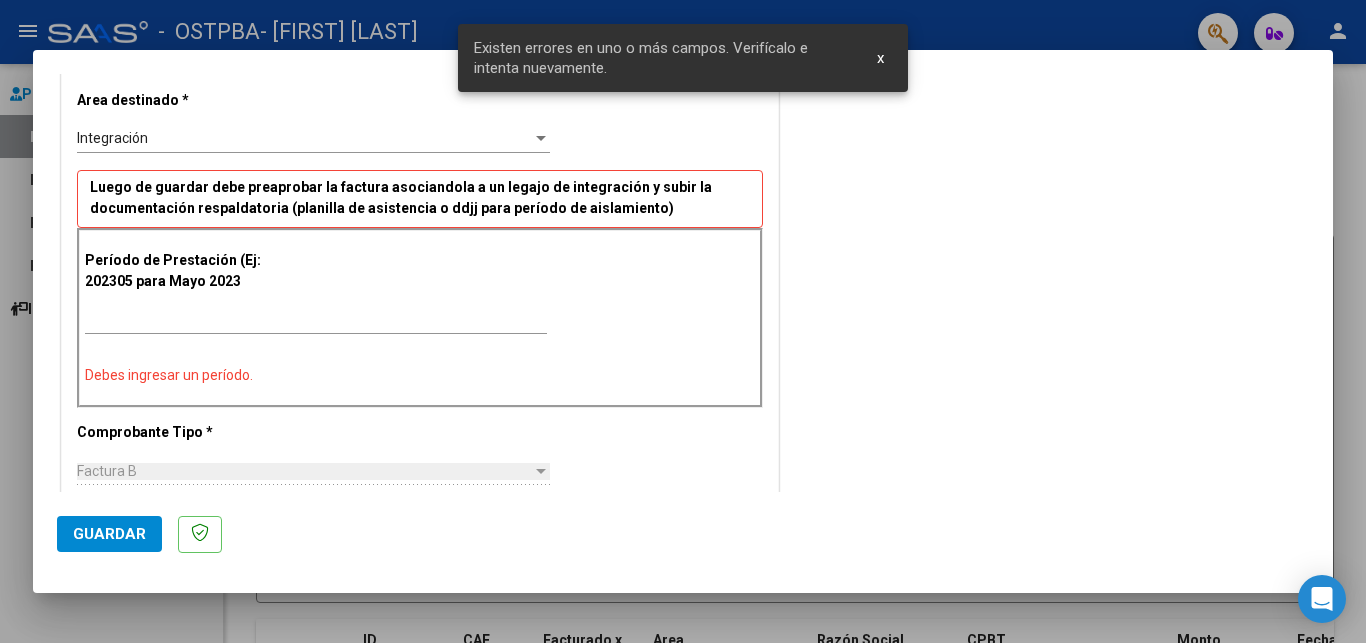 click on "Luego de guardar debe preaprobar la factura asociandola a un legajo de integración y subir la documentación respaldatoria (planilla de asistencia o ddjj para período de aislamiento)" at bounding box center (420, 199) 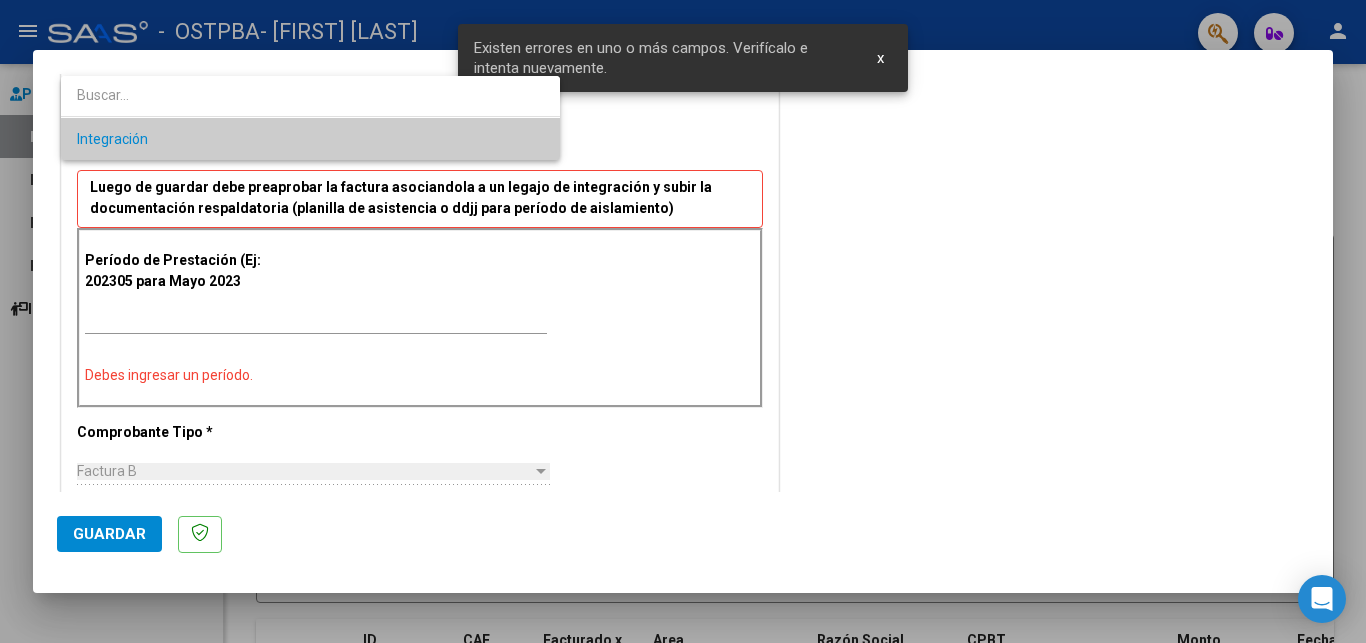 click on "Integración" at bounding box center (310, 139) 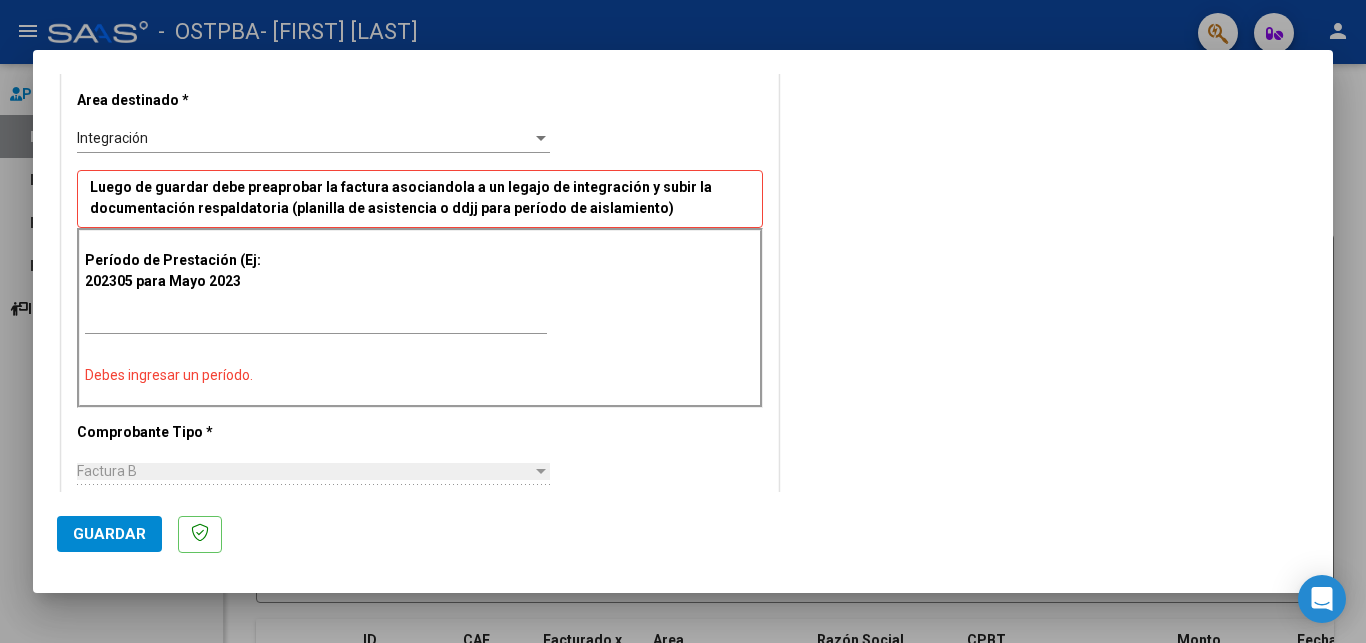 click on "Debes ingresar un período." at bounding box center [420, 375] 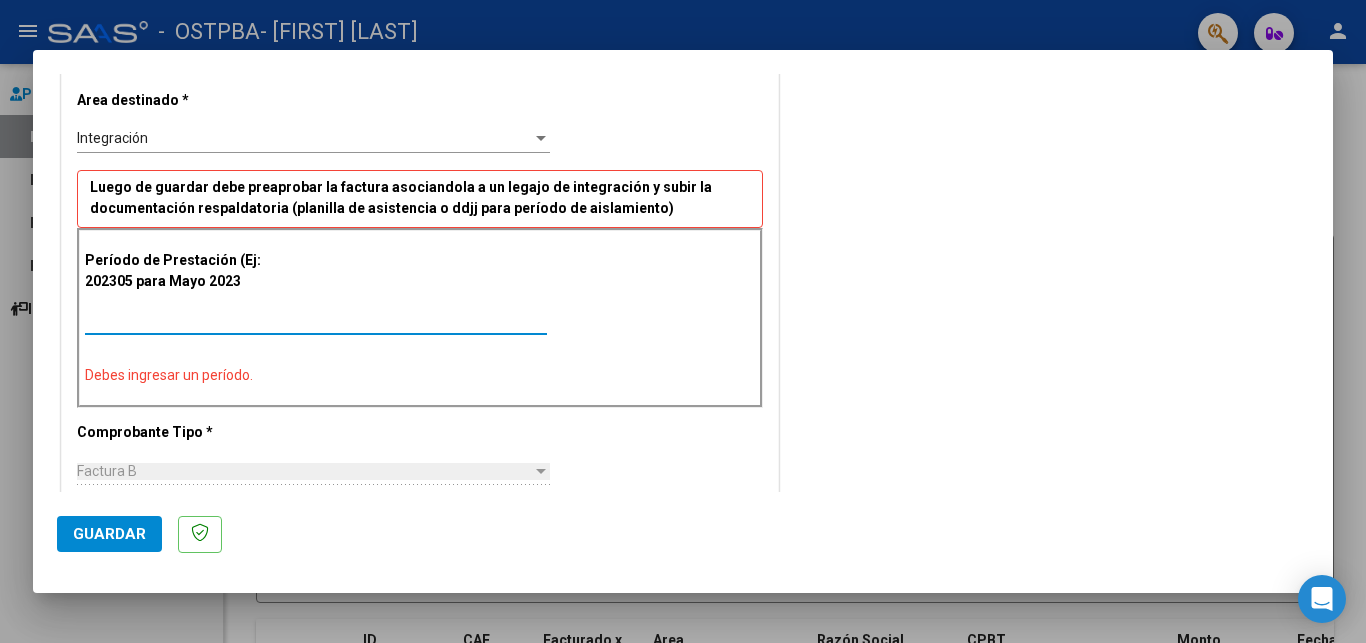 drag, startPoint x: 175, startPoint y: 324, endPoint x: 0, endPoint y: 337, distance: 175.4822 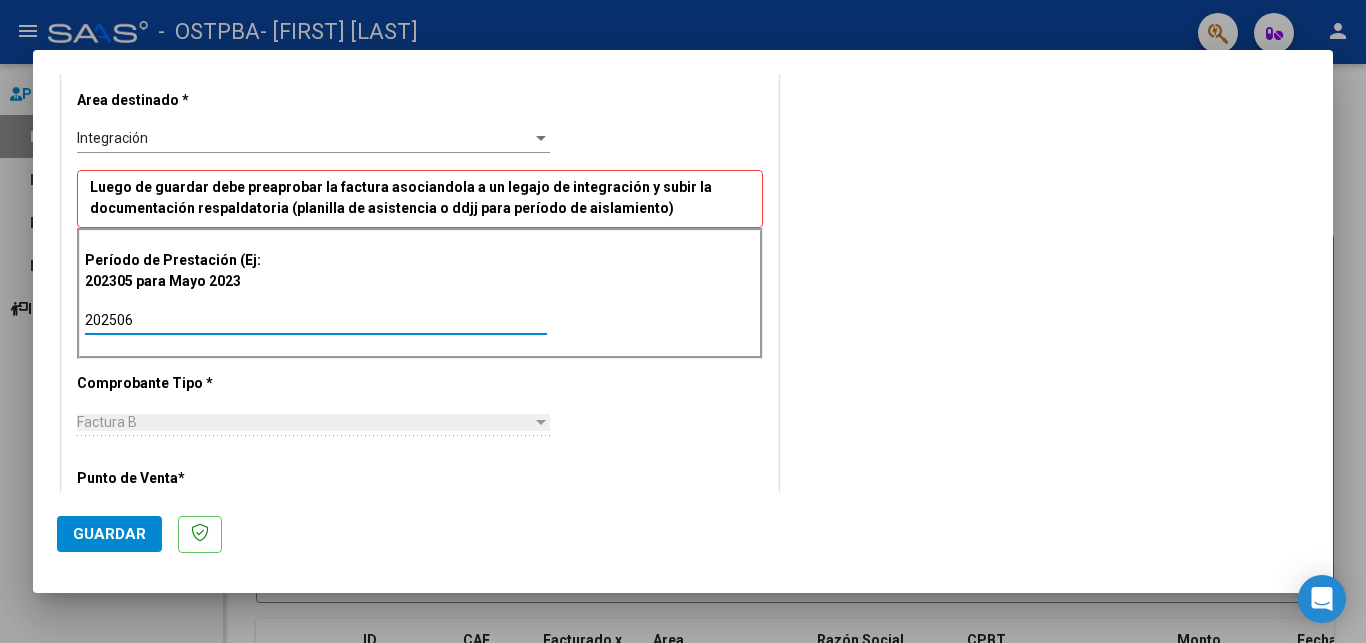 type on "202506" 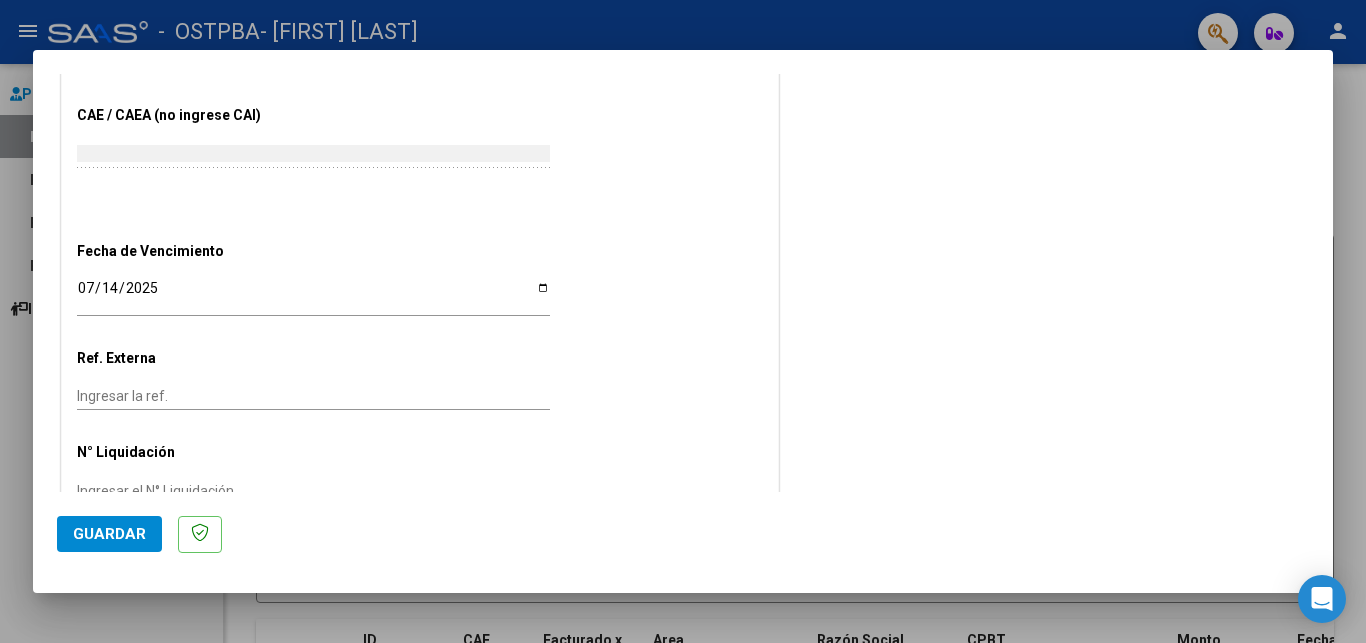 scroll, scrollTop: 1182, scrollLeft: 0, axis: vertical 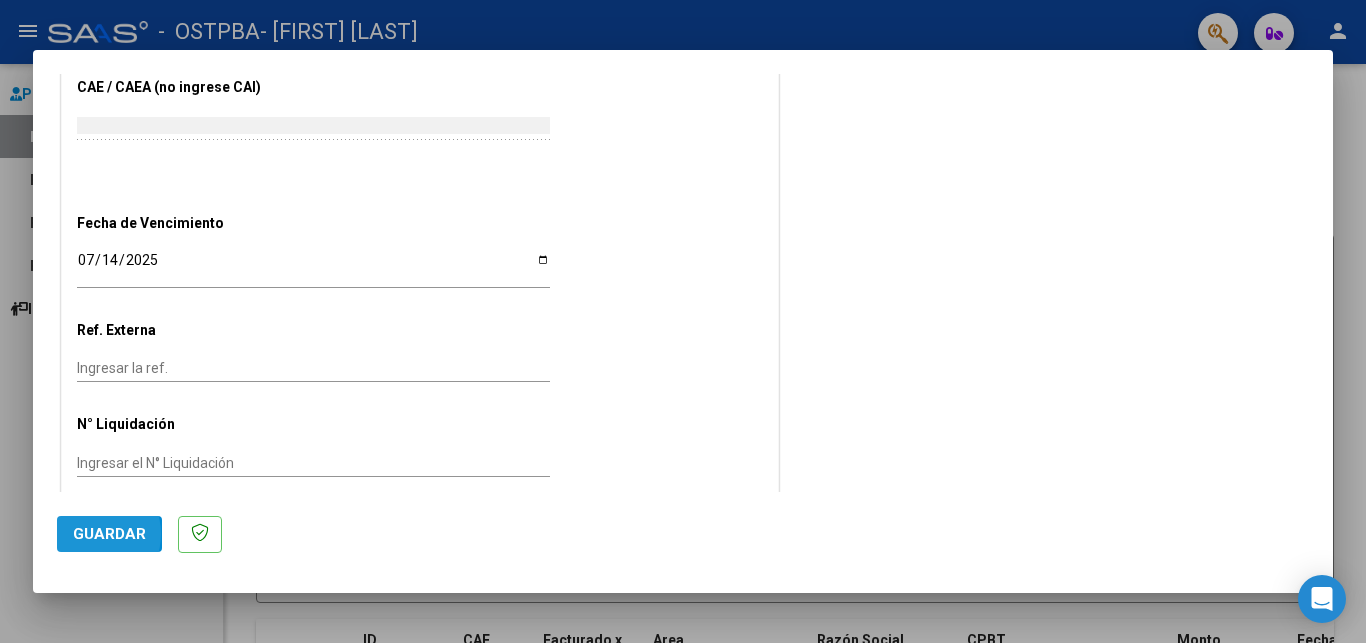 click on "Guardar" 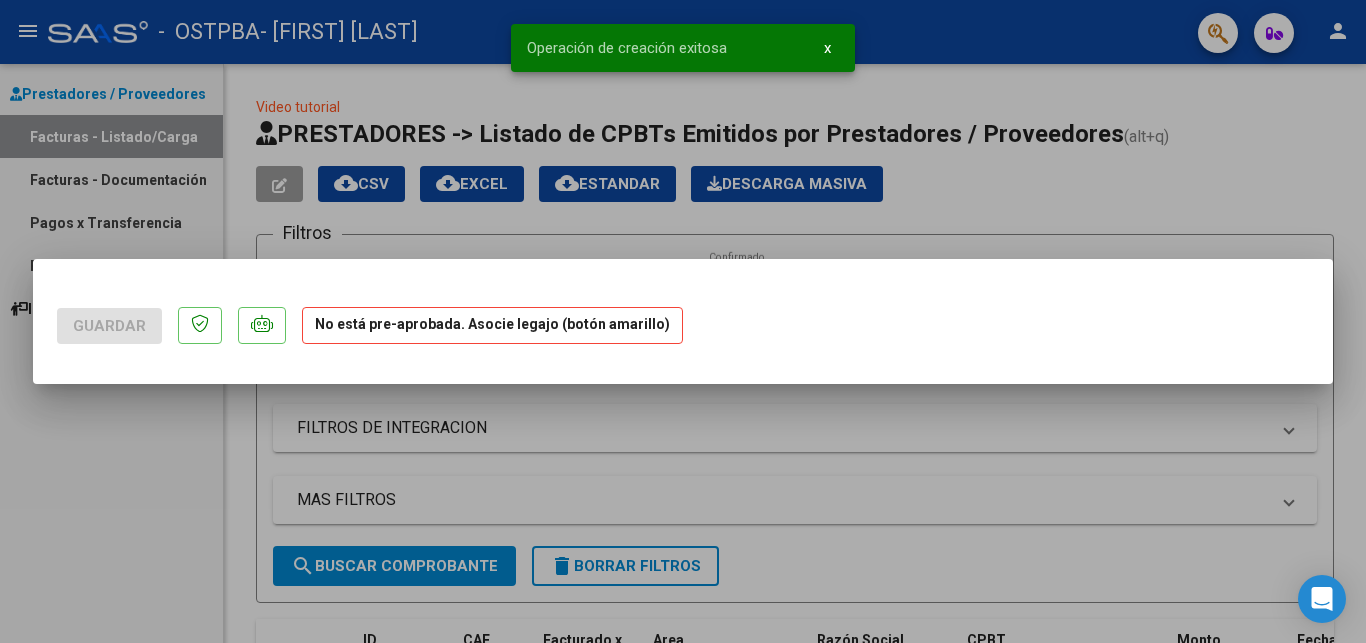 scroll, scrollTop: 0, scrollLeft: 0, axis: both 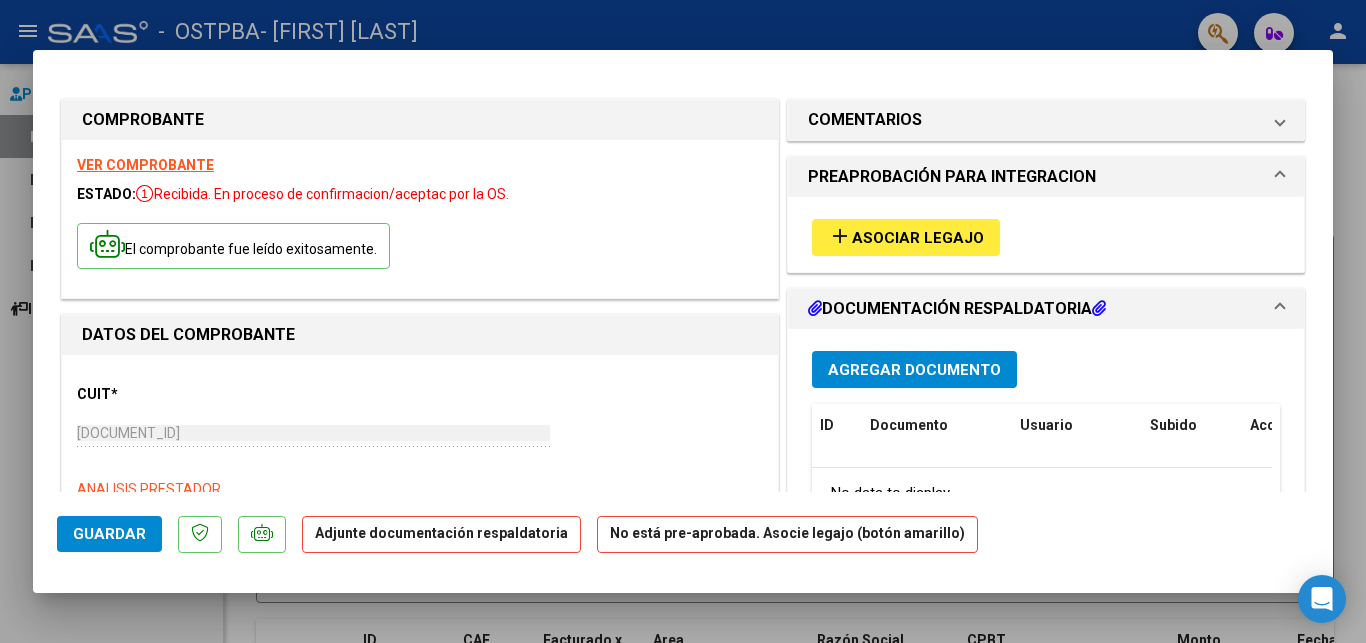 click on "Adjunte documentación respaldatoria" 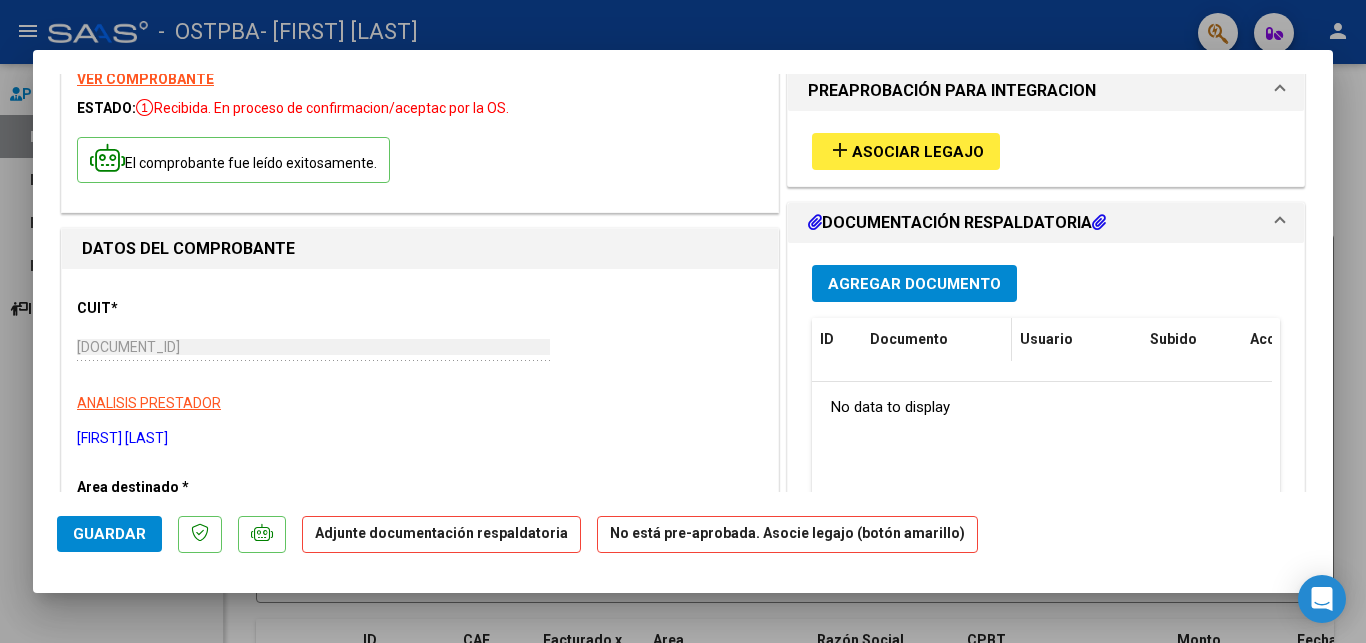 scroll, scrollTop: 102, scrollLeft: 0, axis: vertical 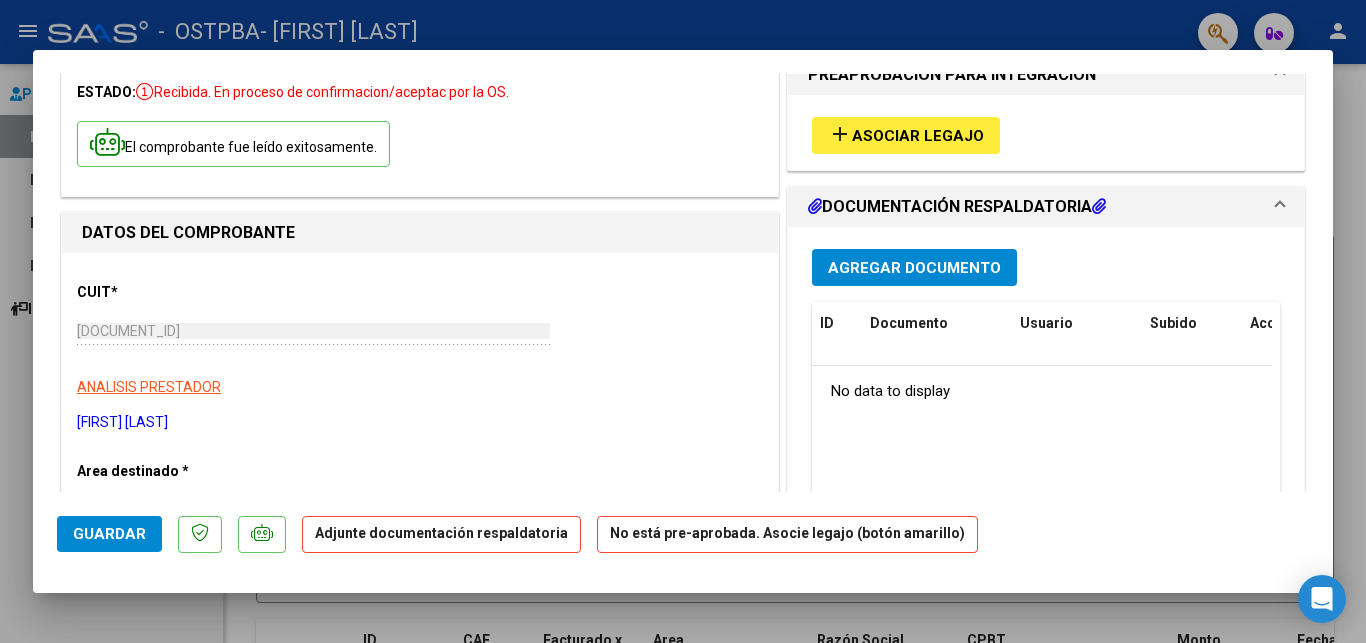 click on "Agregar Documento" at bounding box center (914, 268) 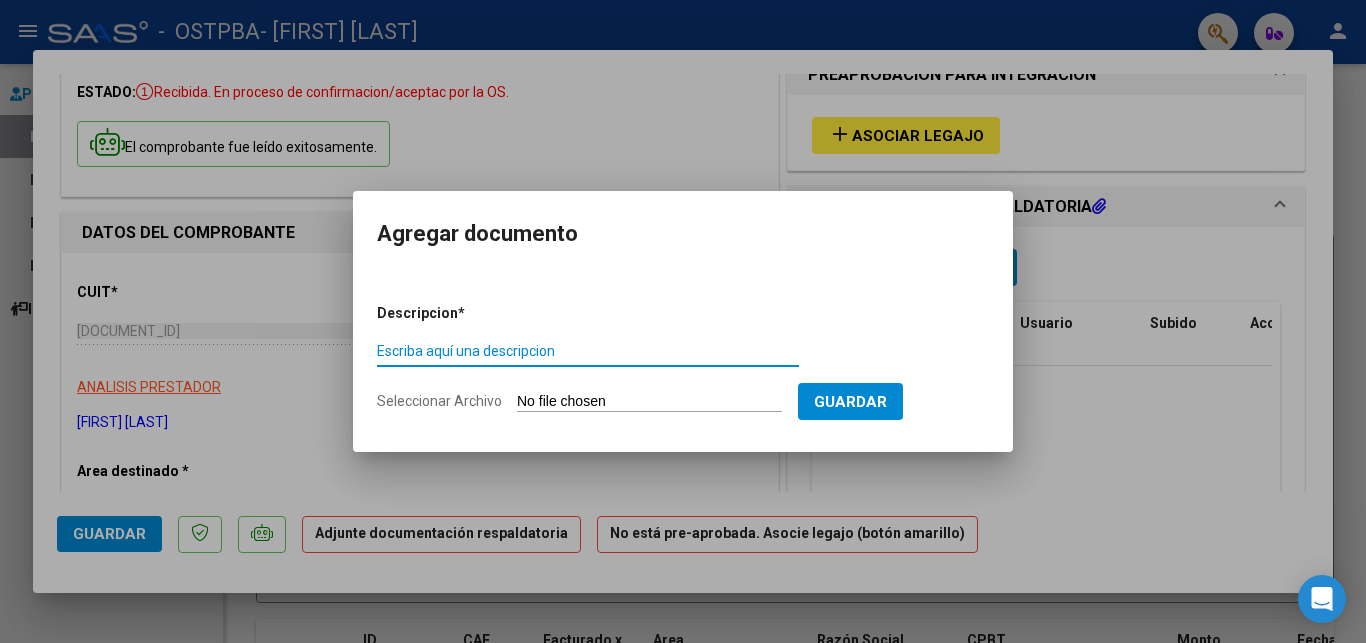 click on "Seleccionar Archivo" at bounding box center (649, 402) 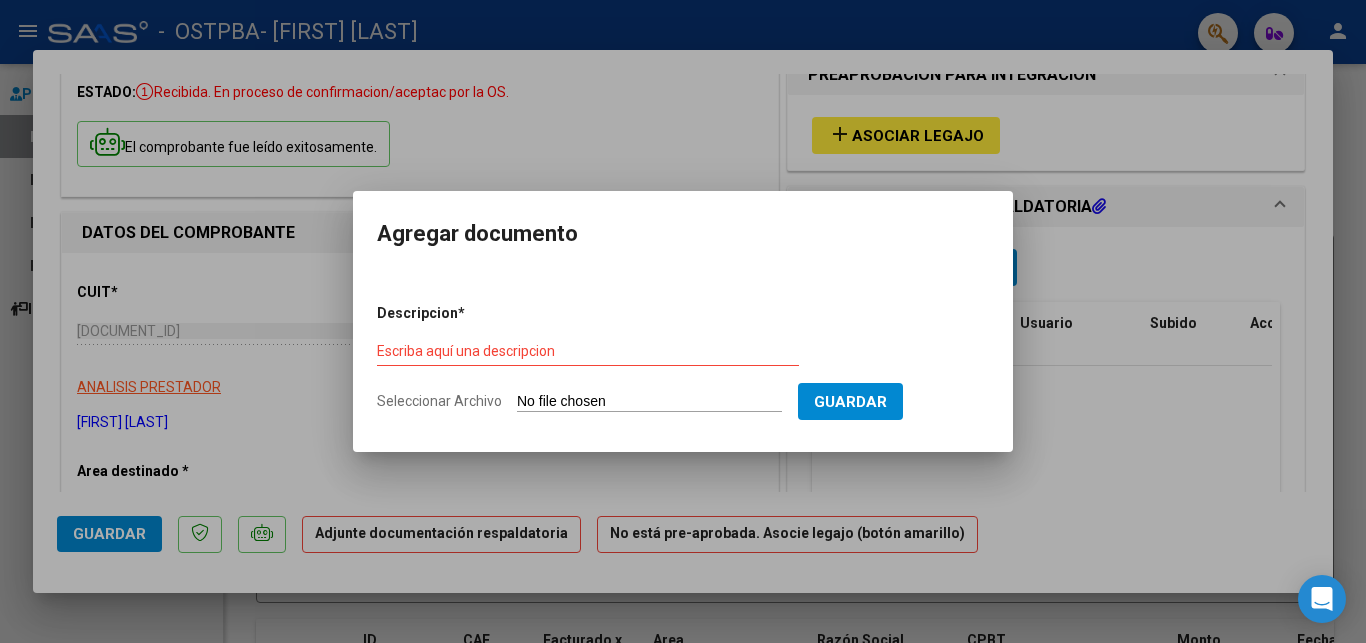 type on "C:\fakepath\PLANILLA ASISTENCIA [BRAND] [MONTH] 25.pdf" 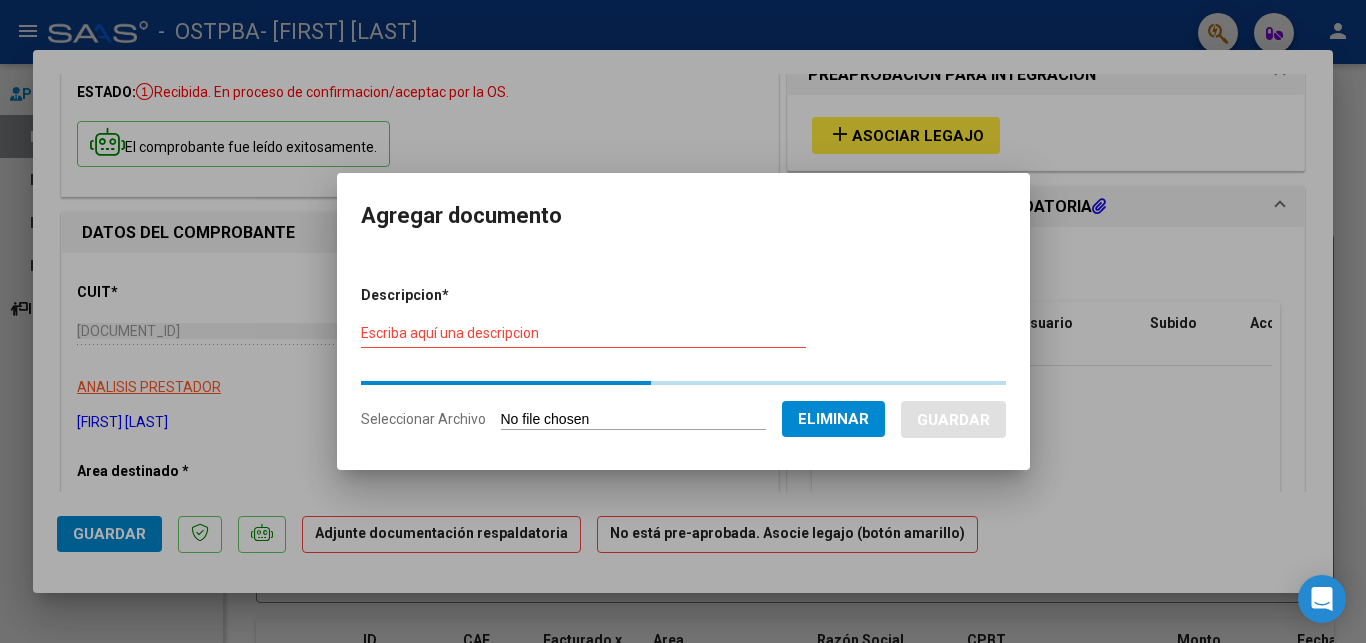 click on "Escriba aquí una descripcion" at bounding box center [583, 333] 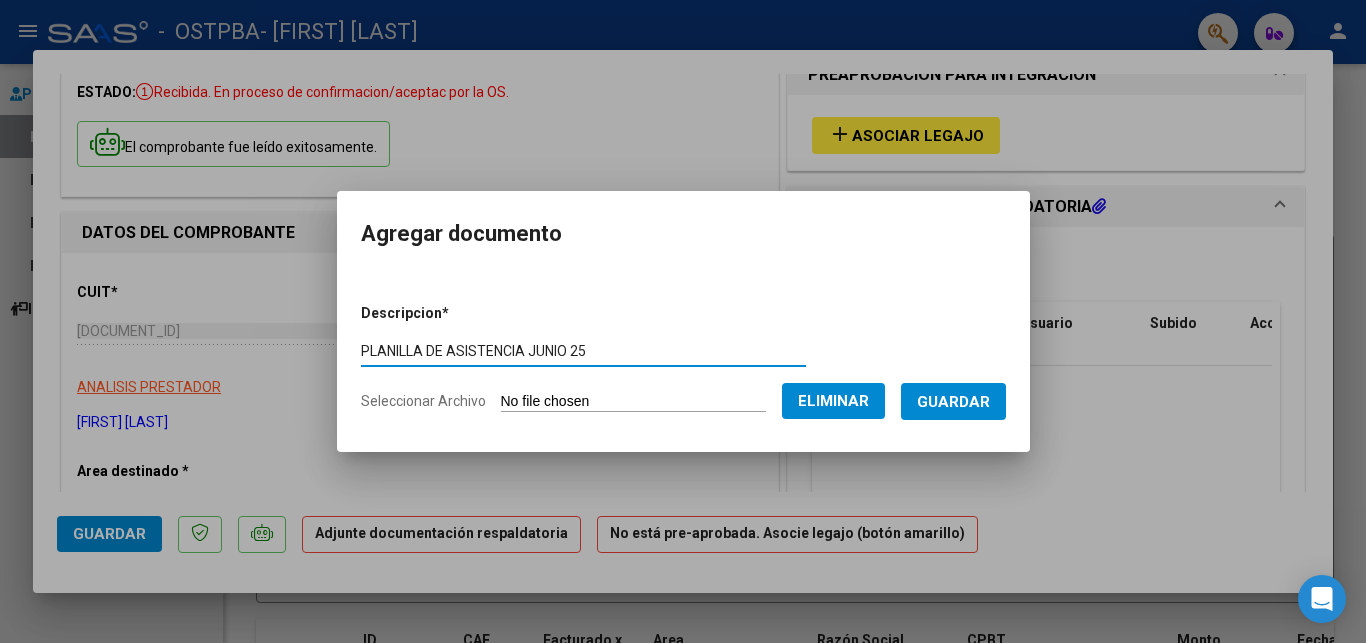 click on "PLANILLA DE ASISTENCIA JUNIO 25" at bounding box center [583, 351] 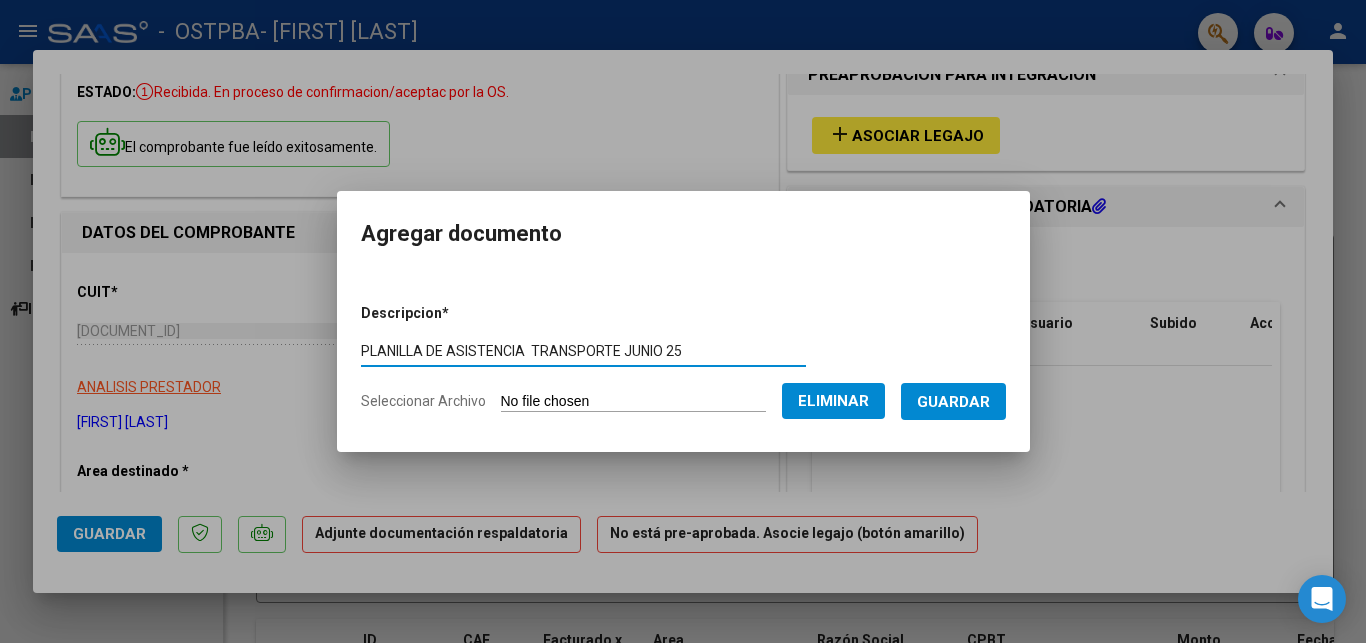 type on "PLANILLA DE ASISTENCIA  TRANSPORTE JUNIO 25" 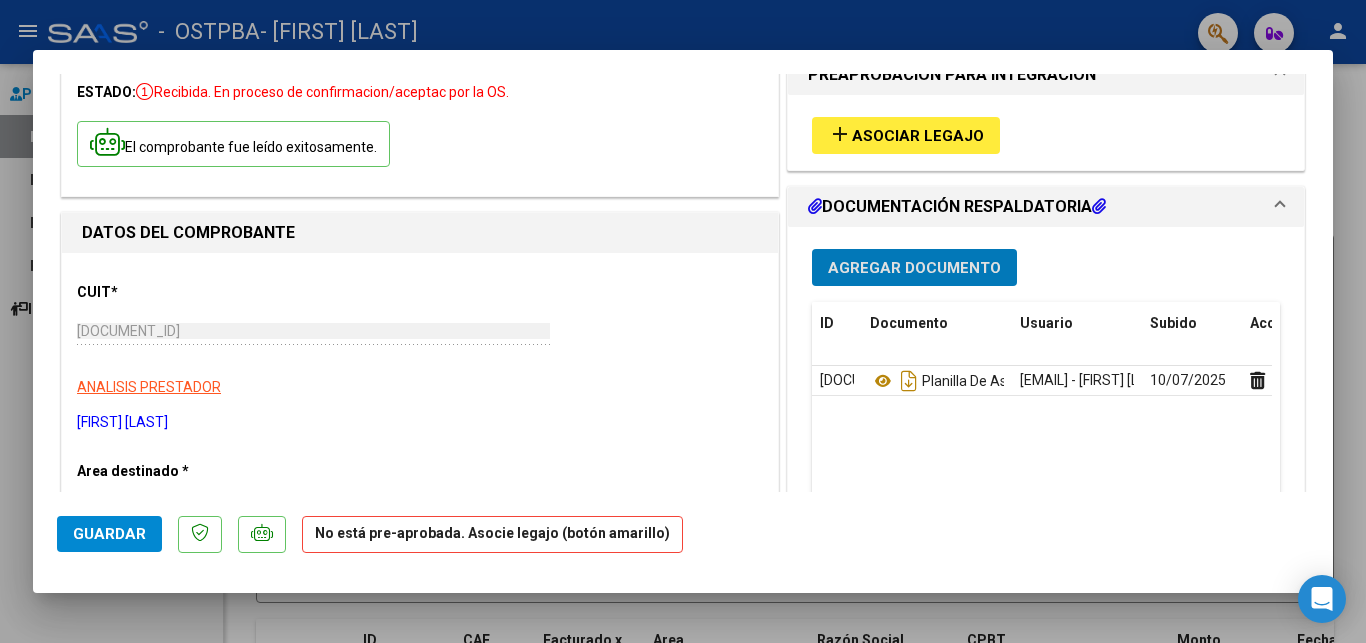 click on "Asociar Legajo" at bounding box center (918, 136) 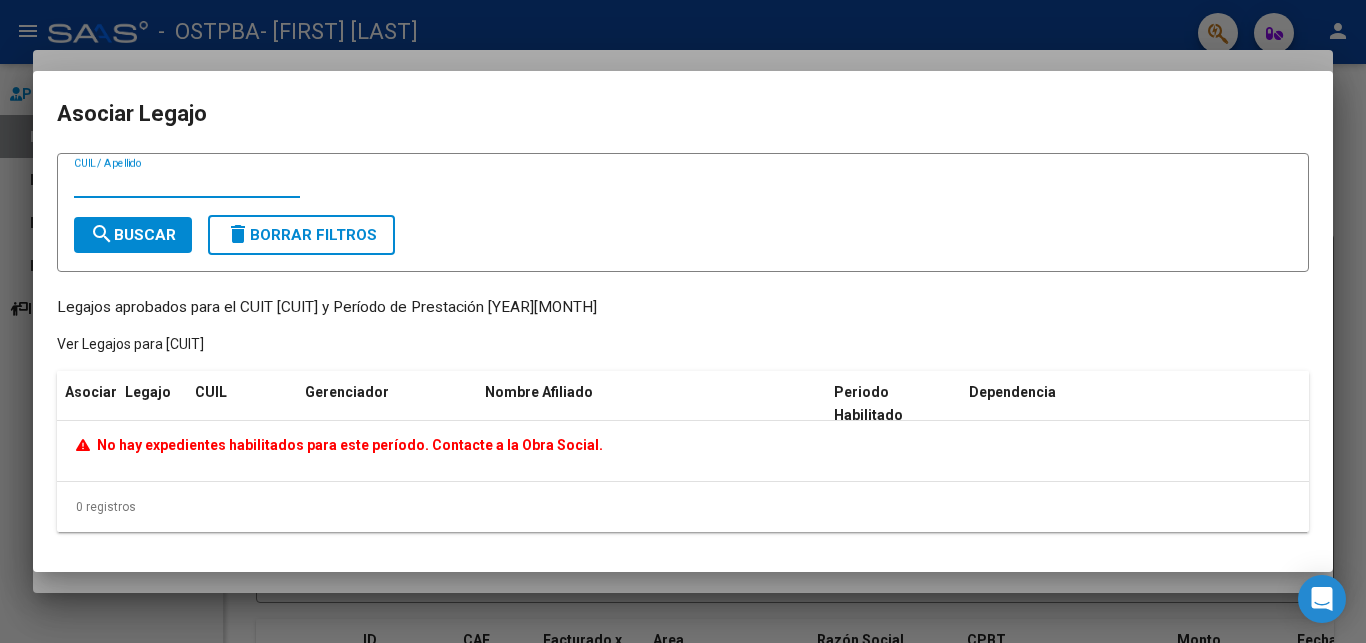 click on "CUIL / Apellido search  Buscar  delete  Borrar Filtros" at bounding box center (683, 212) 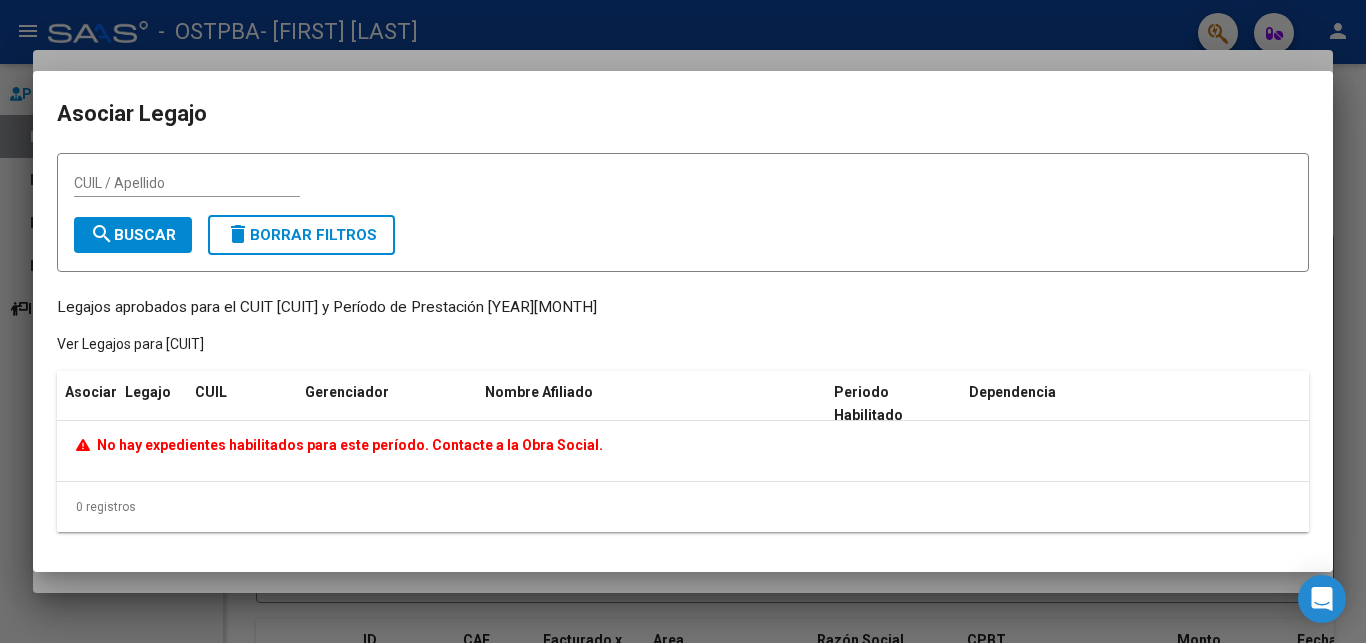 click on "CUIL / Apellido" at bounding box center (187, 183) 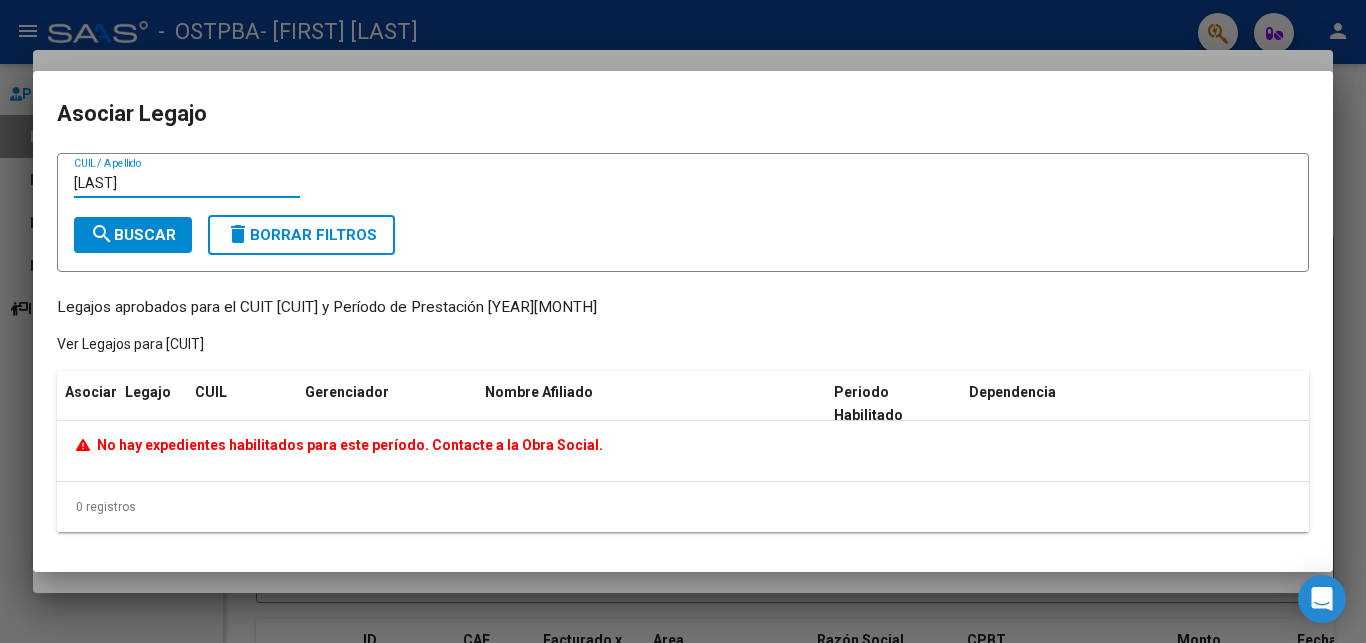 click on "search  Buscar" at bounding box center [133, 235] 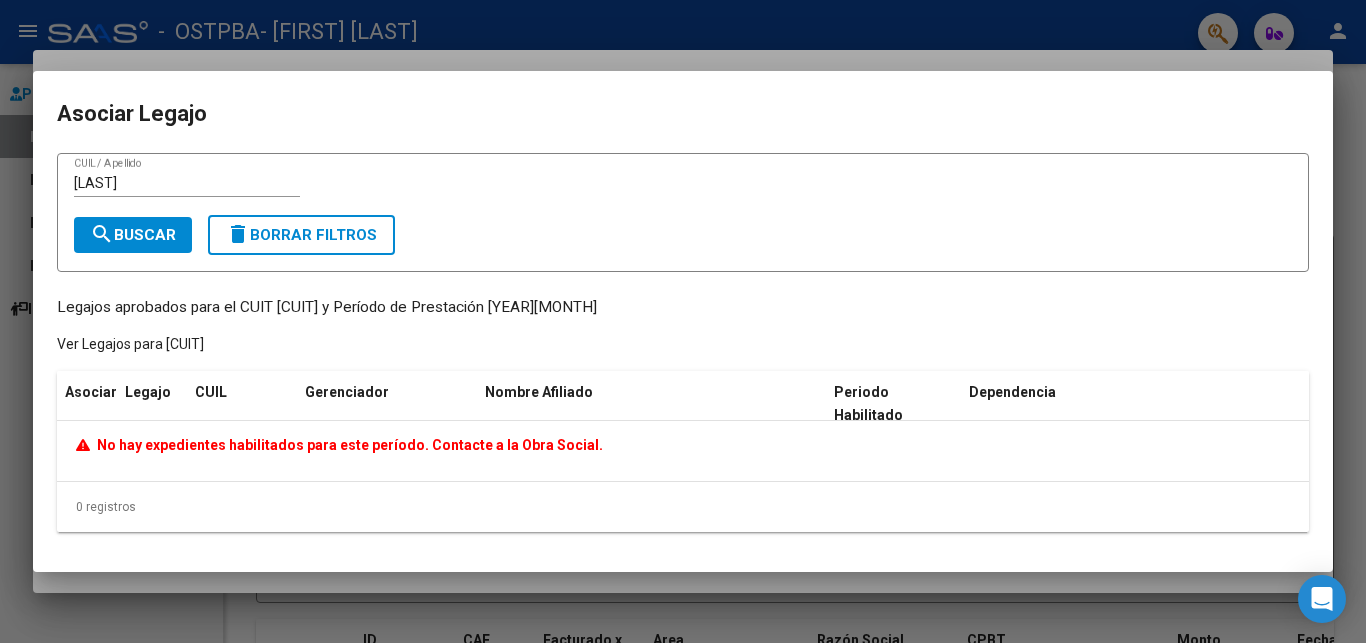 drag, startPoint x: 107, startPoint y: 444, endPoint x: 576, endPoint y: 468, distance: 469.61368 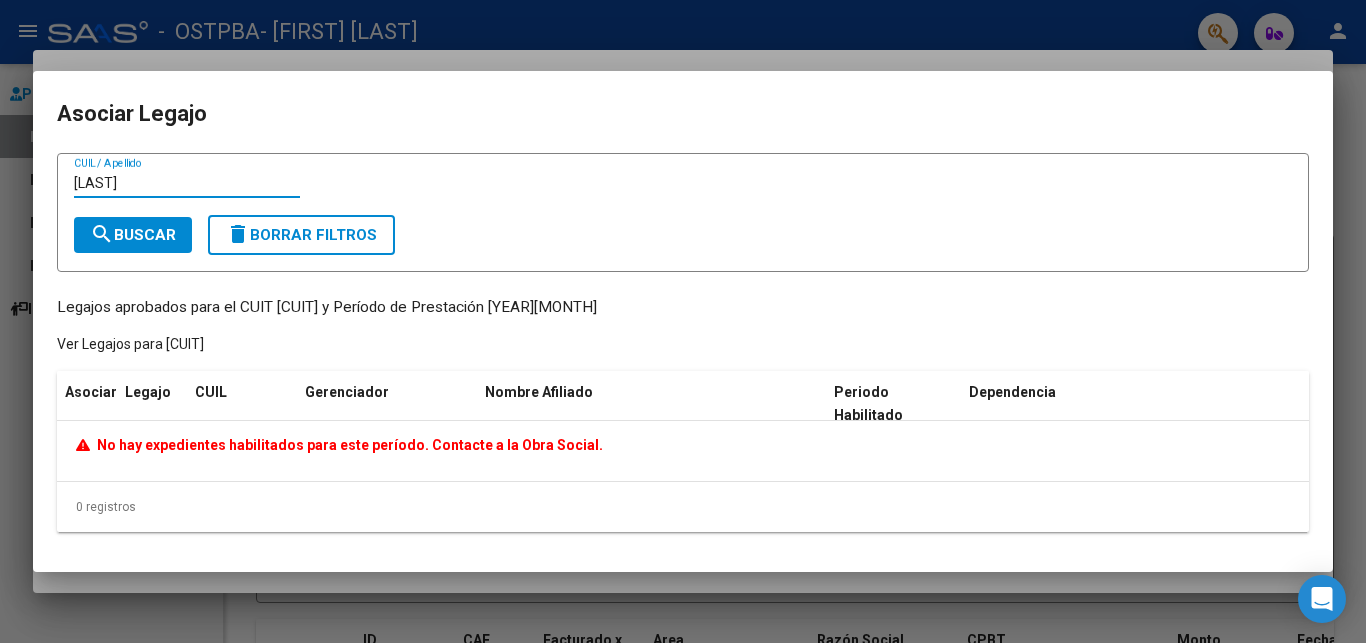 click on "[LAST]" at bounding box center [187, 183] 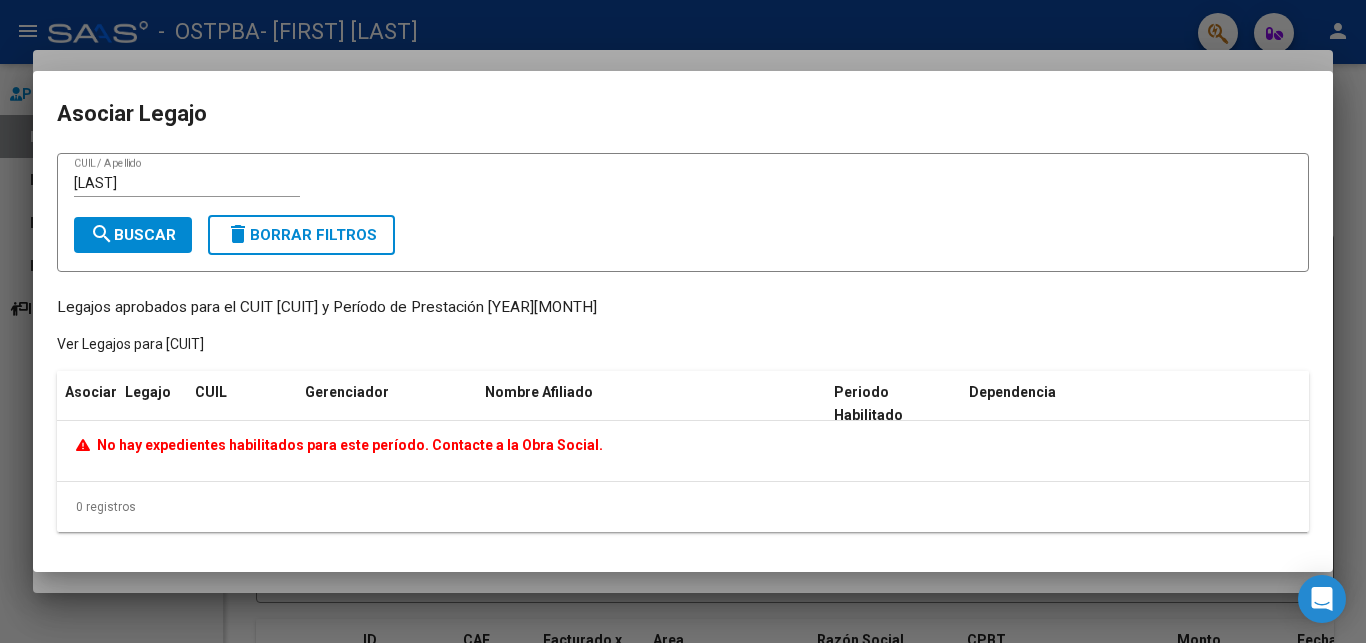 drag, startPoint x: 68, startPoint y: 321, endPoint x: 106, endPoint y: 313, distance: 38.832977 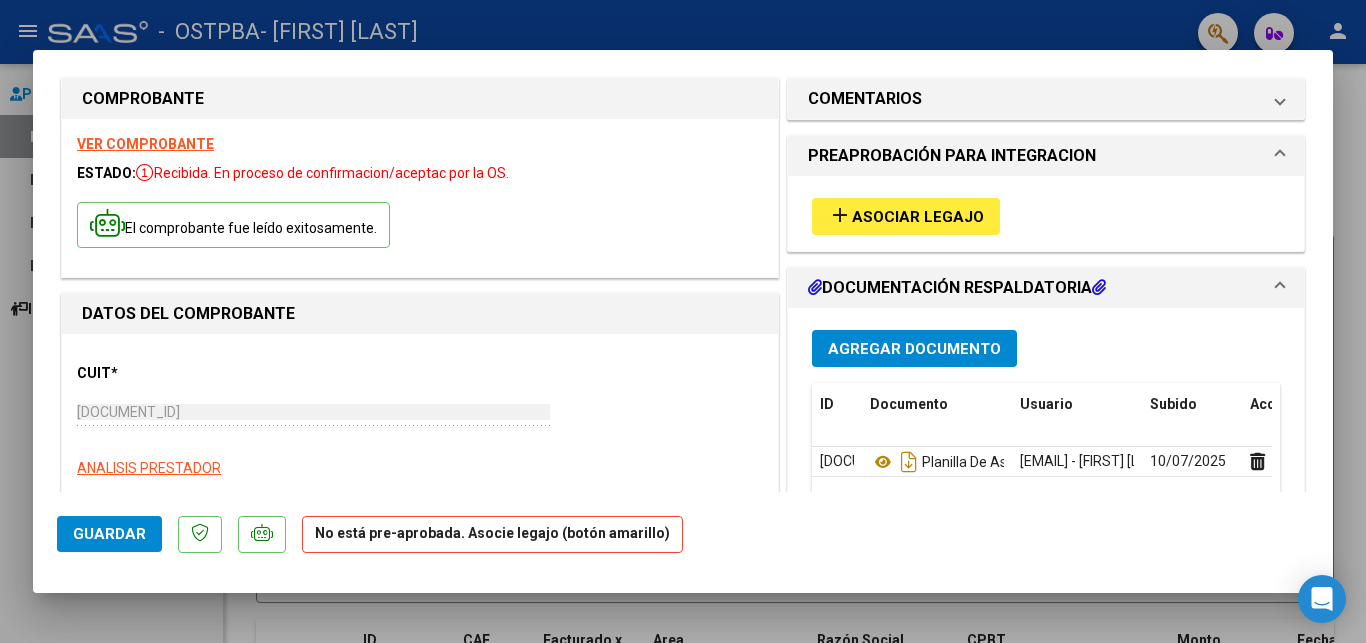 scroll, scrollTop: 0, scrollLeft: 0, axis: both 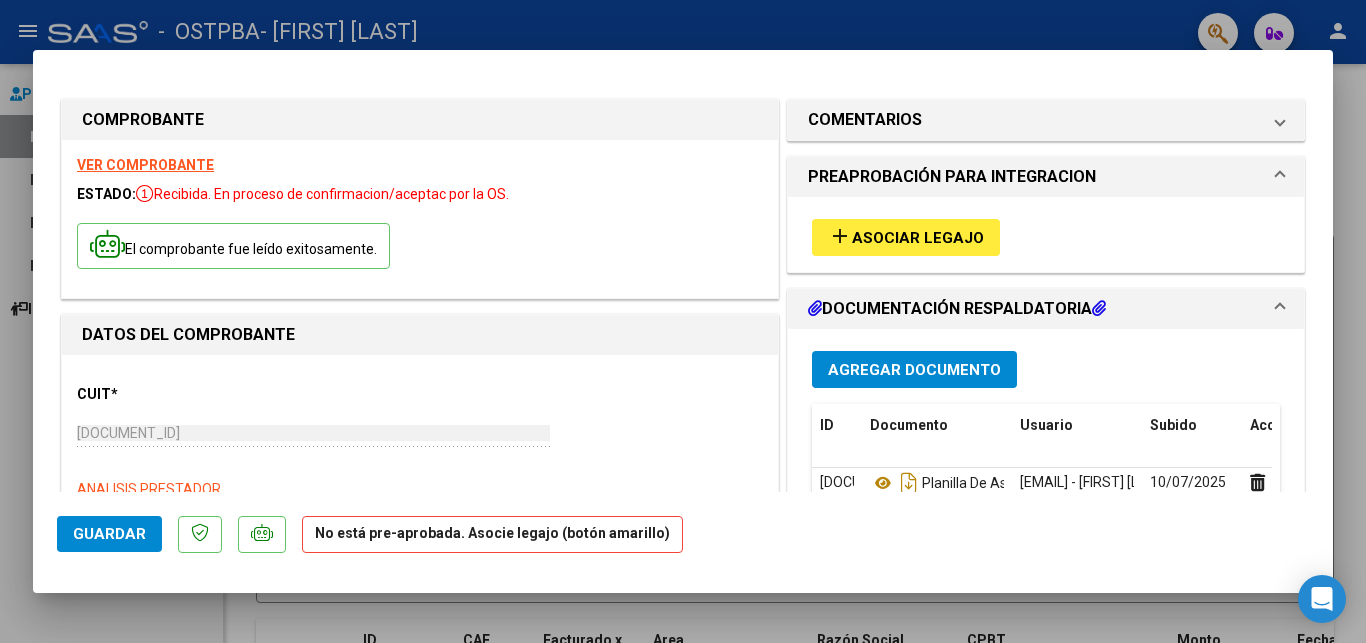 click at bounding box center (1280, 177) 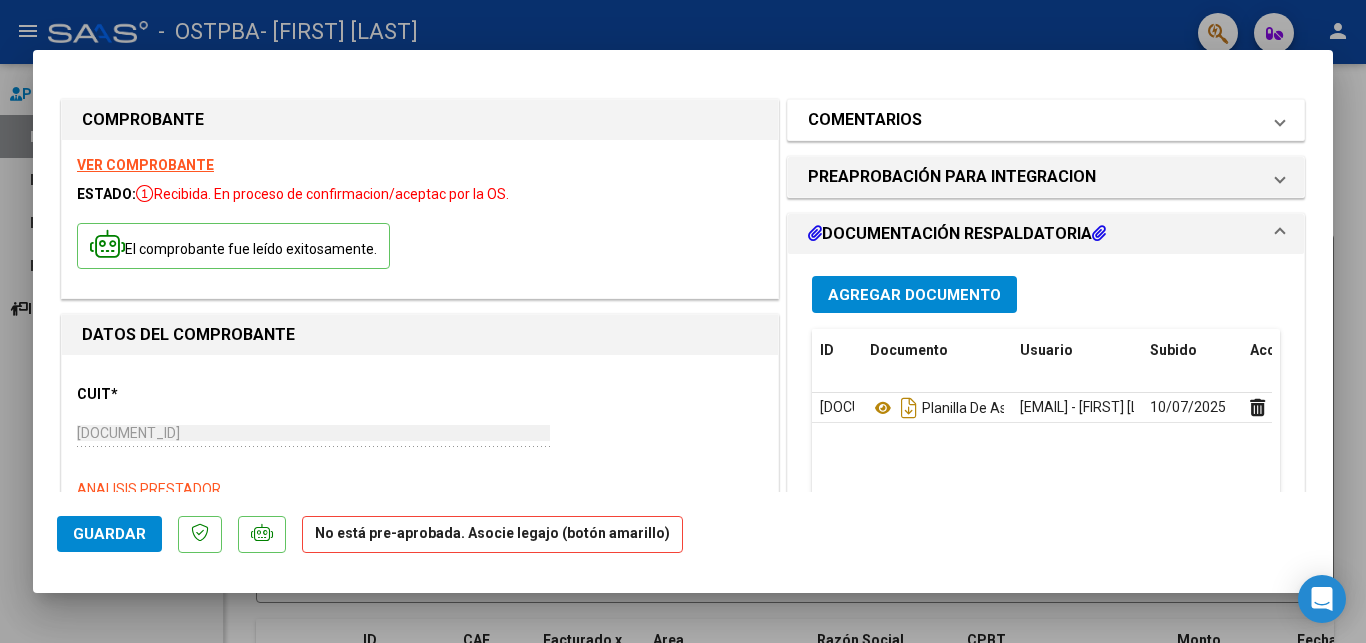 click on "COMENTARIOS" at bounding box center [1046, 120] 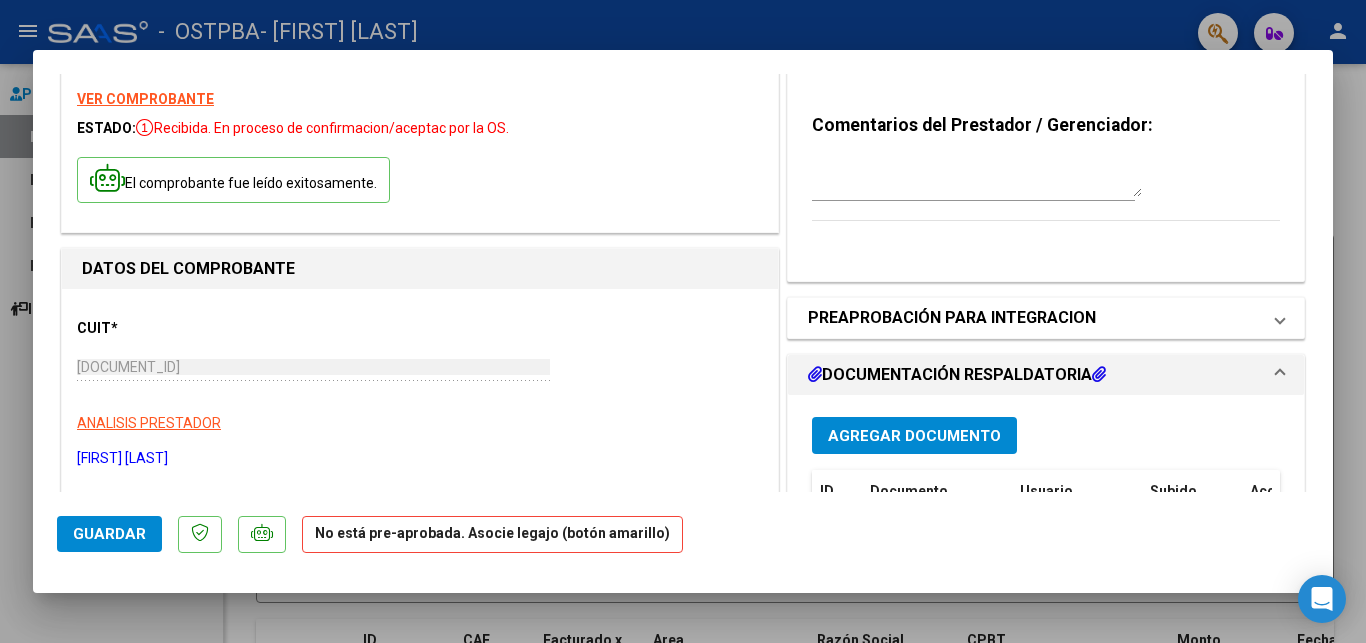 scroll, scrollTop: 102, scrollLeft: 0, axis: vertical 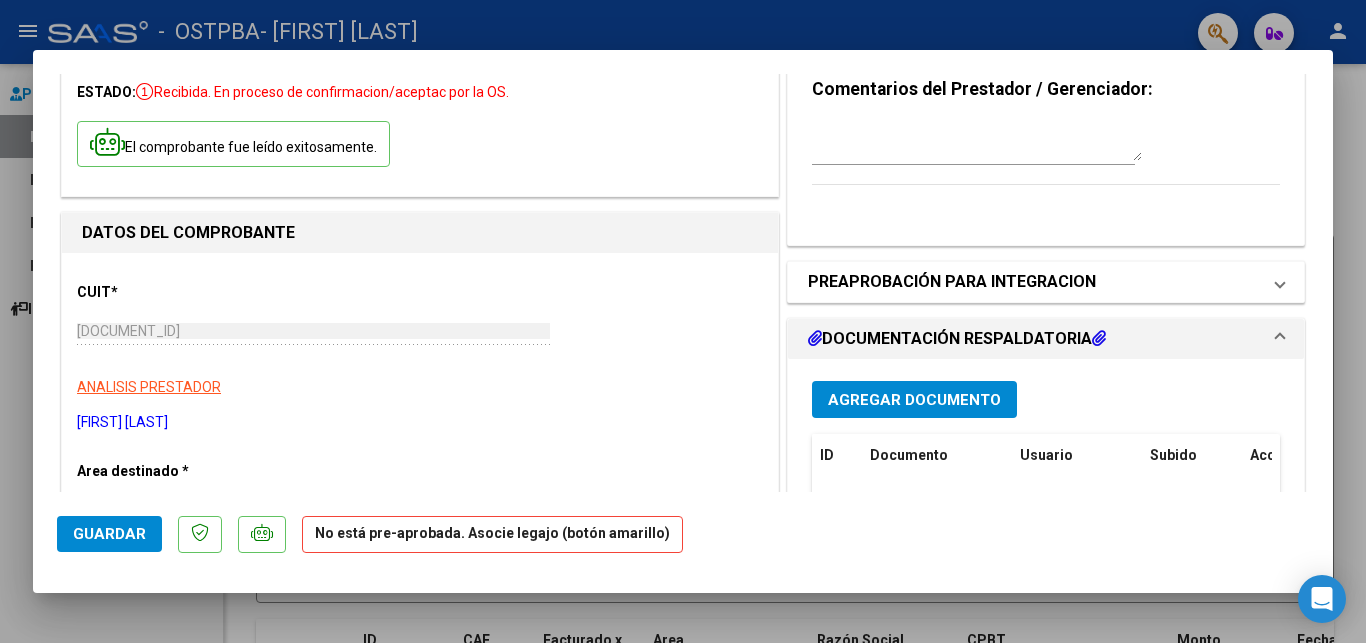 click on "PREAPROBACIÓN PARA INTEGRACION" at bounding box center (1046, 282) 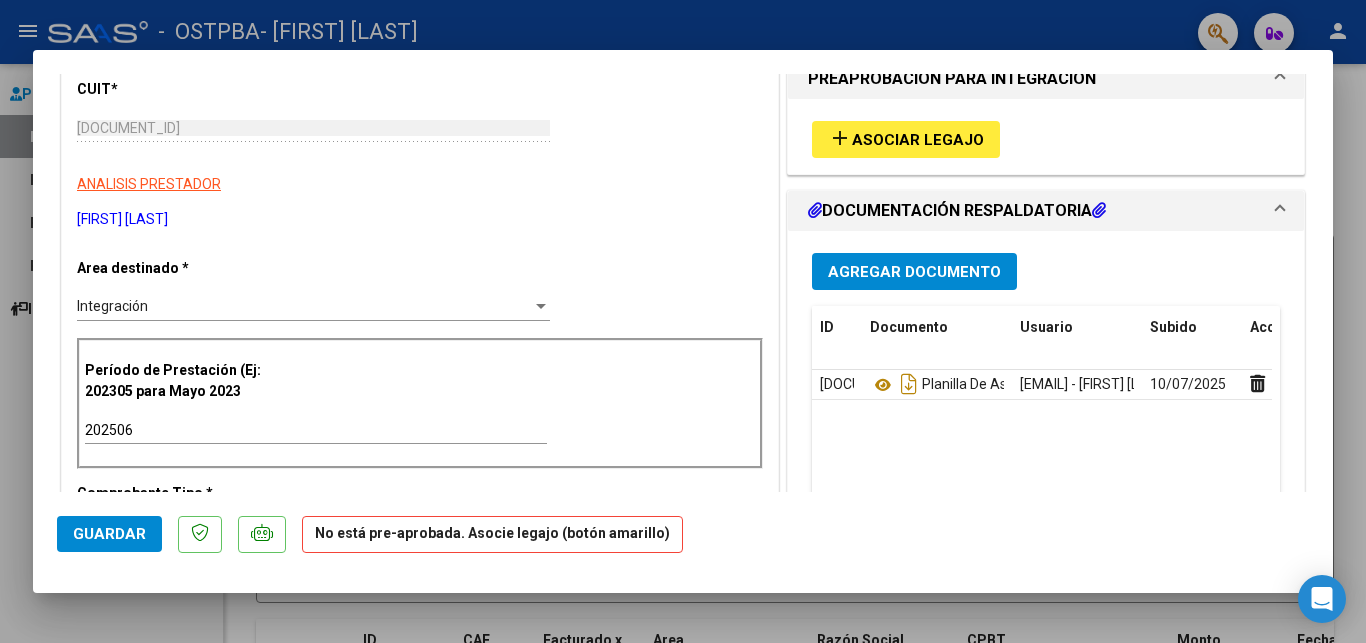 scroll, scrollTop: 306, scrollLeft: 0, axis: vertical 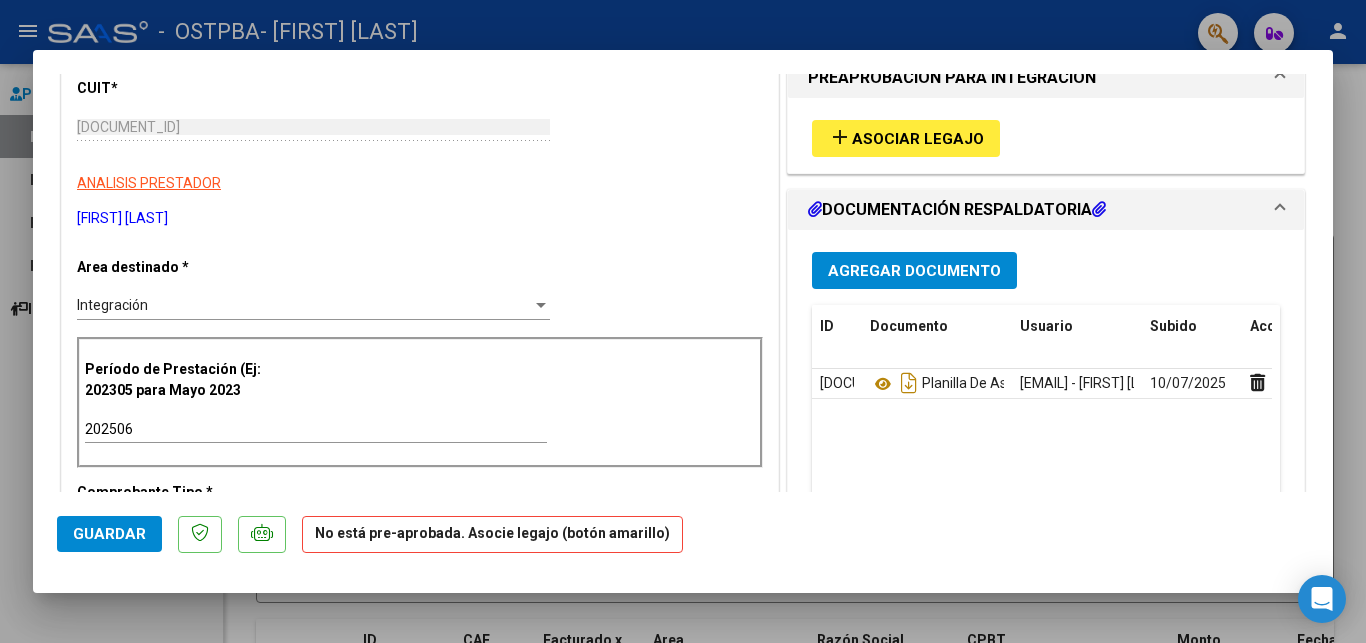 click on "Asociar Legajo" at bounding box center [918, 139] 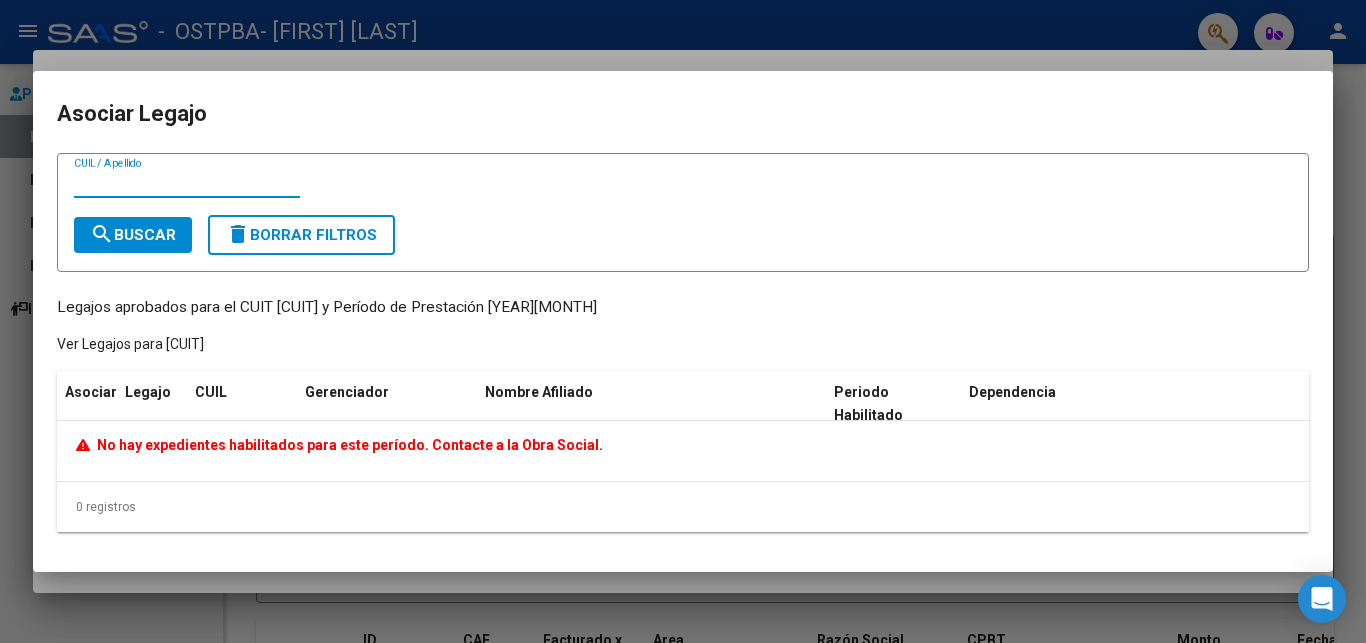 click at bounding box center (683, 321) 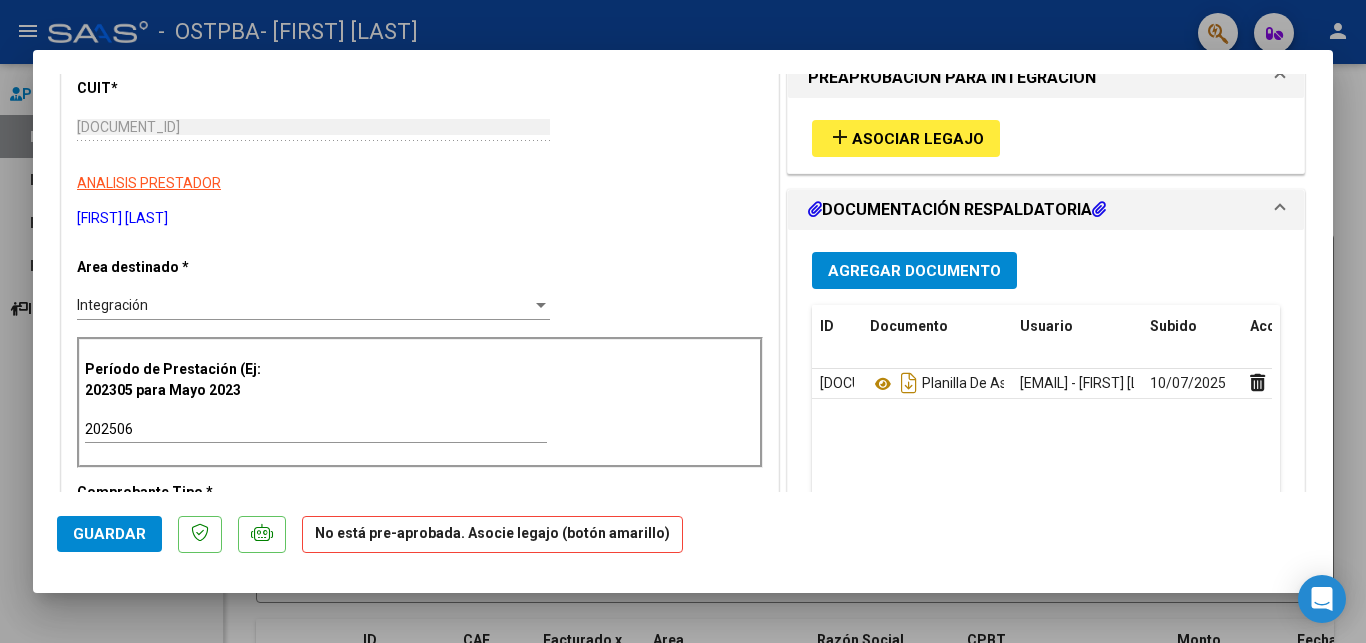 click at bounding box center [683, 321] 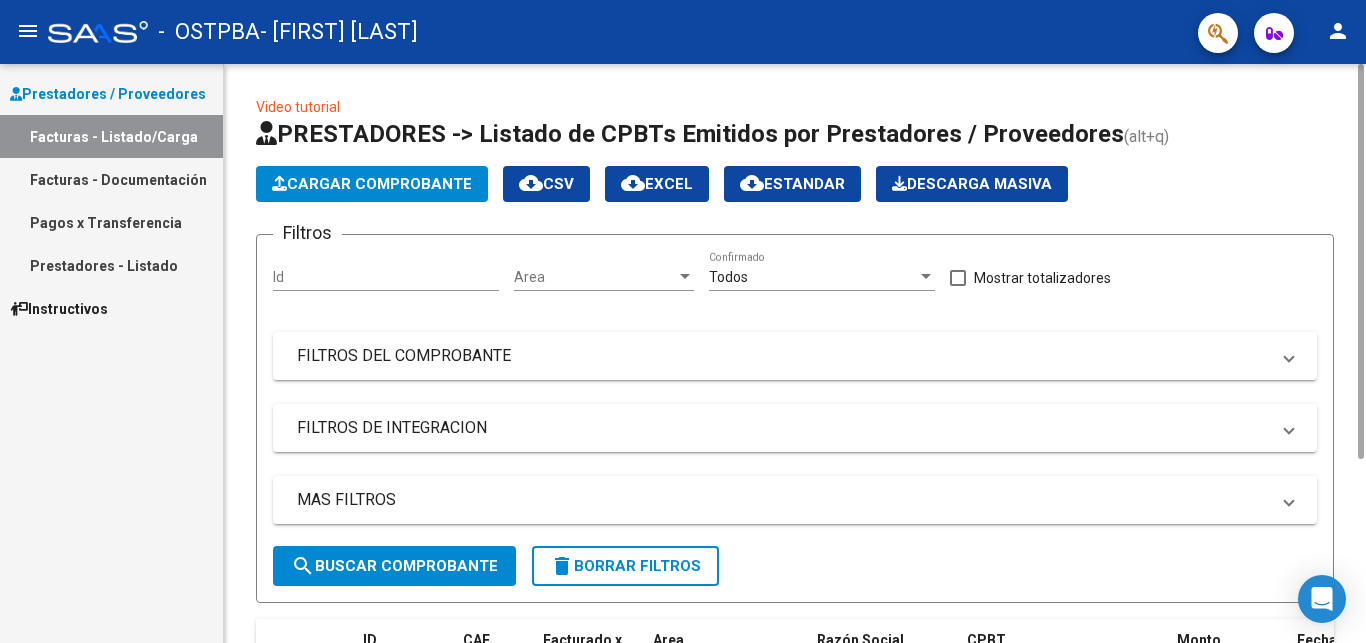 scroll, scrollTop: 238, scrollLeft: 0, axis: vertical 